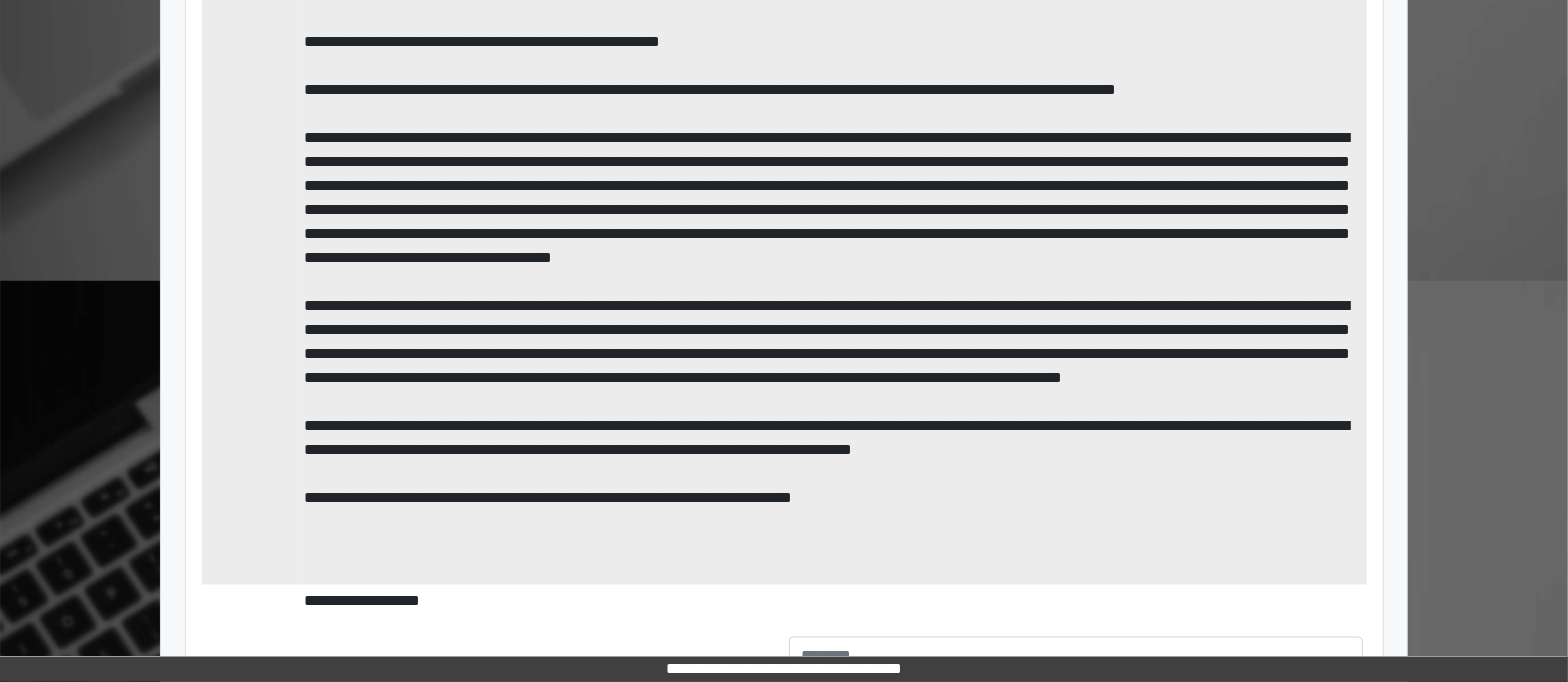 scroll, scrollTop: 1724, scrollLeft: 0, axis: vertical 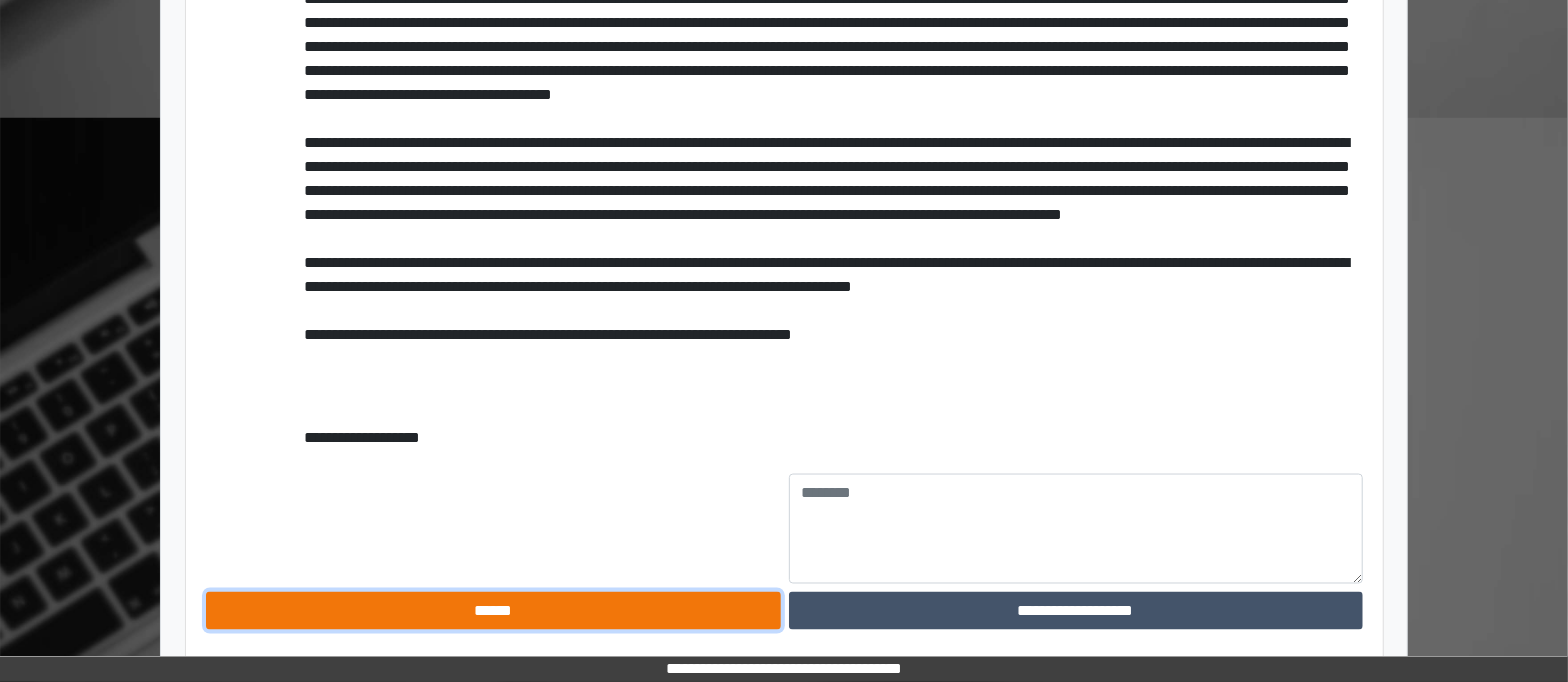 click on "******" at bounding box center [493, 611] 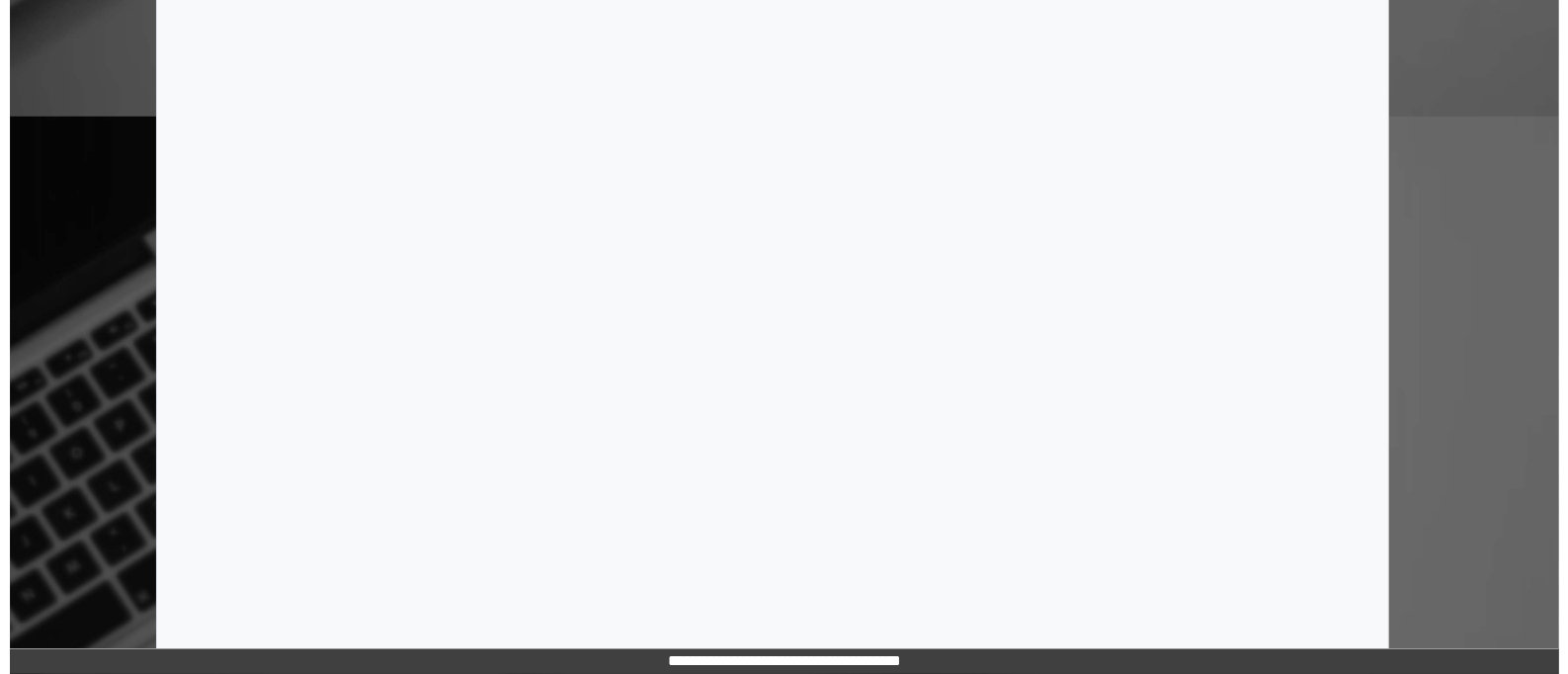 scroll, scrollTop: 0, scrollLeft: 0, axis: both 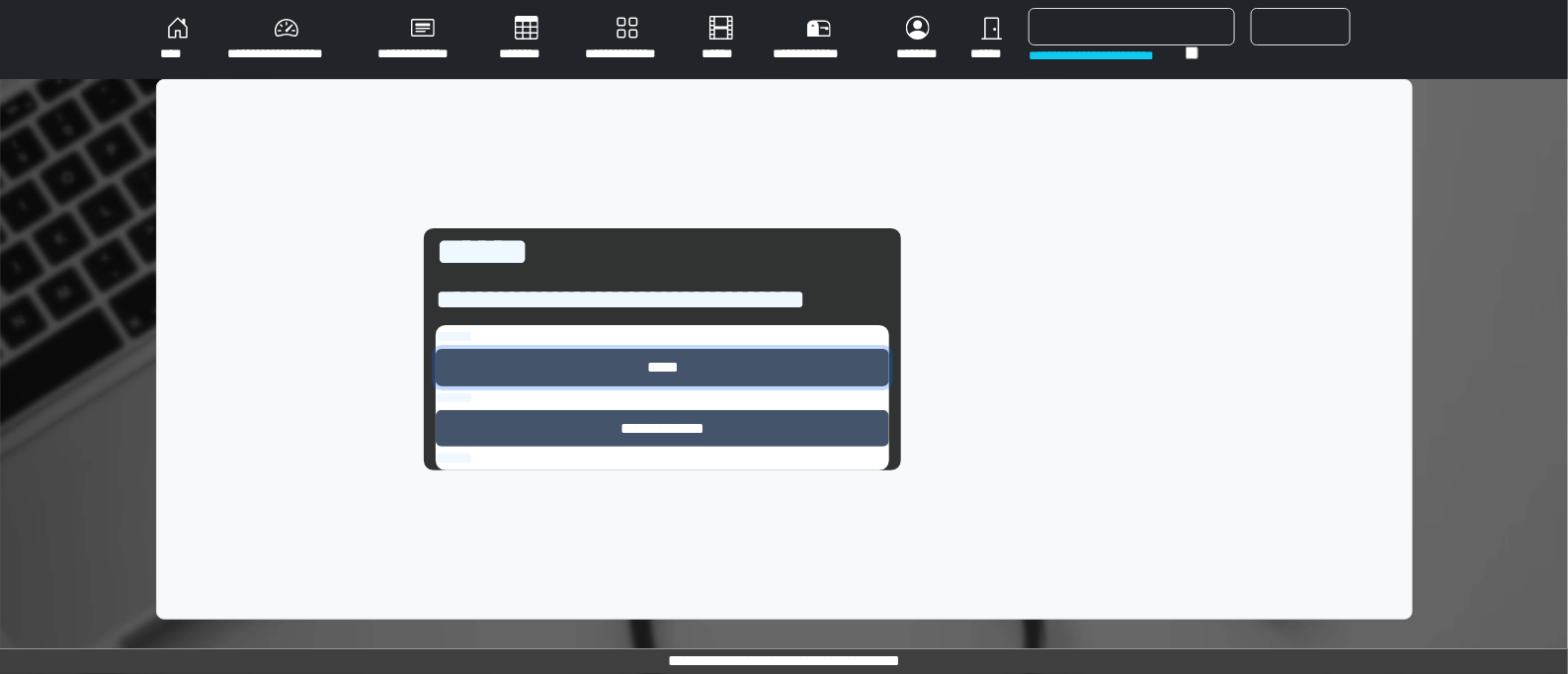 click on "*****" at bounding box center (662, 368) 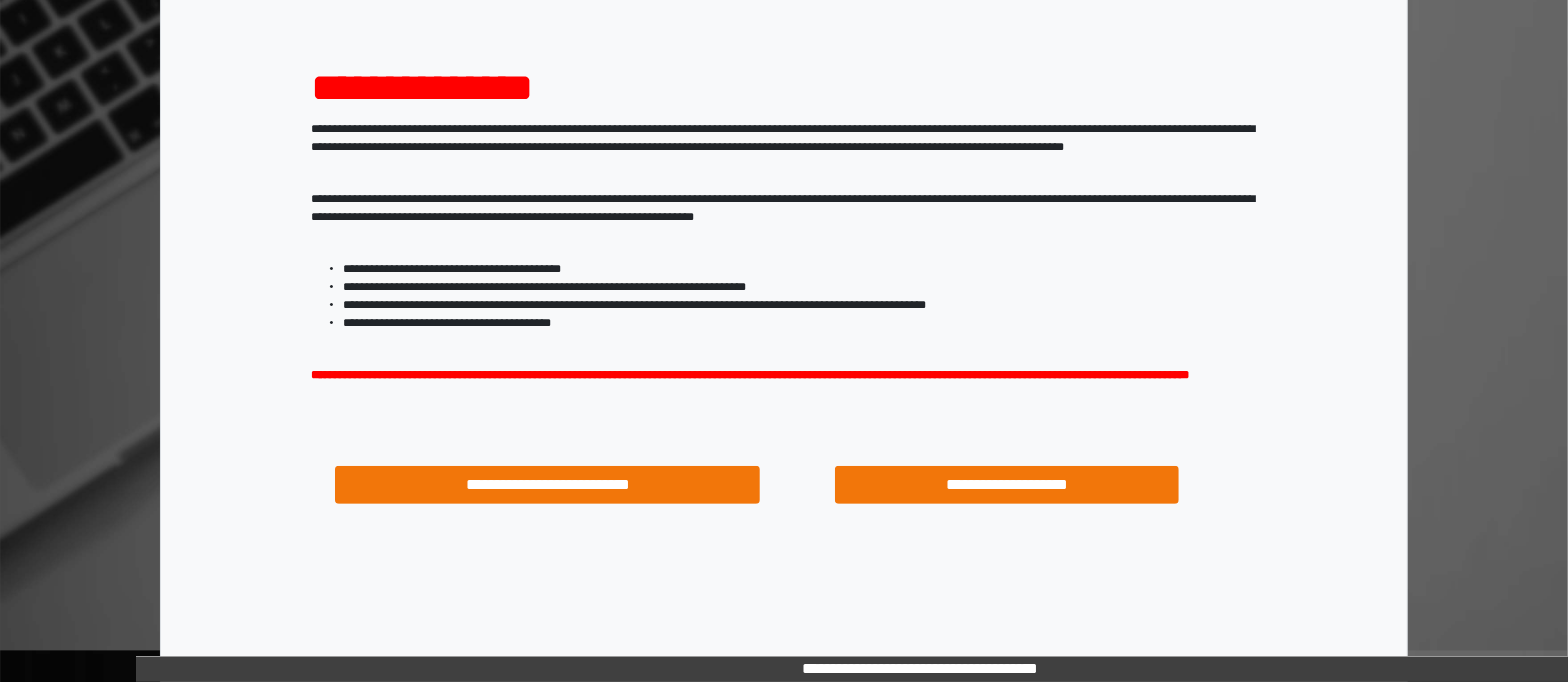 scroll, scrollTop: 226, scrollLeft: 0, axis: vertical 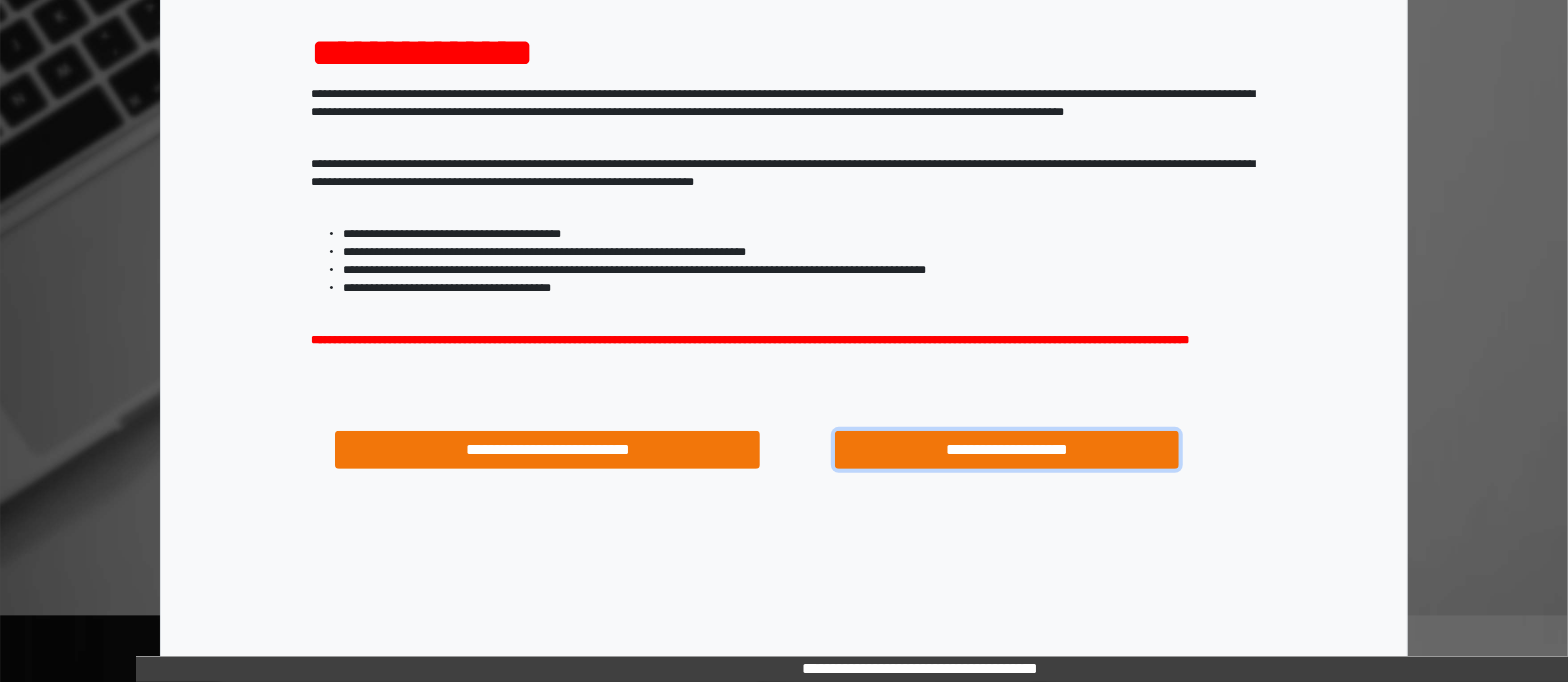 click on "**********" at bounding box center [1007, 450] 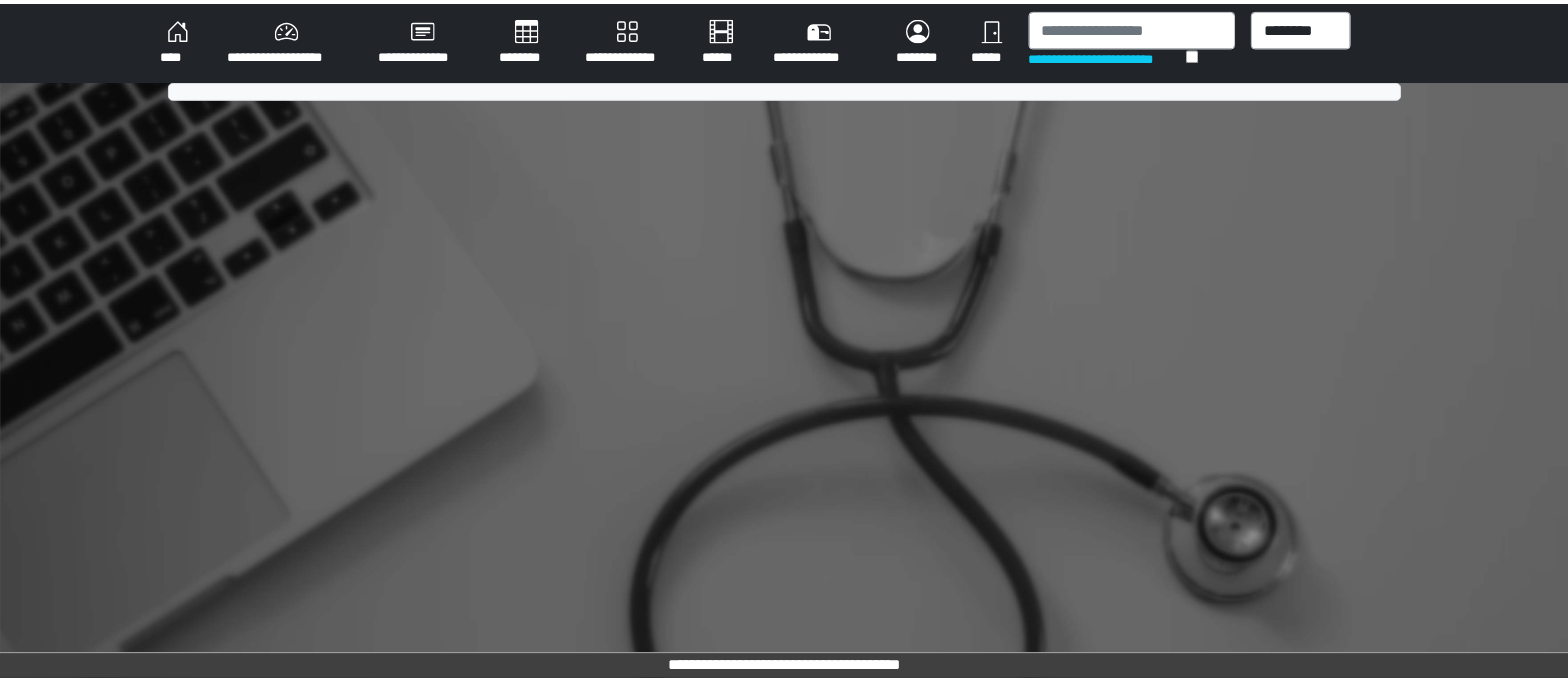 scroll, scrollTop: 0, scrollLeft: 0, axis: both 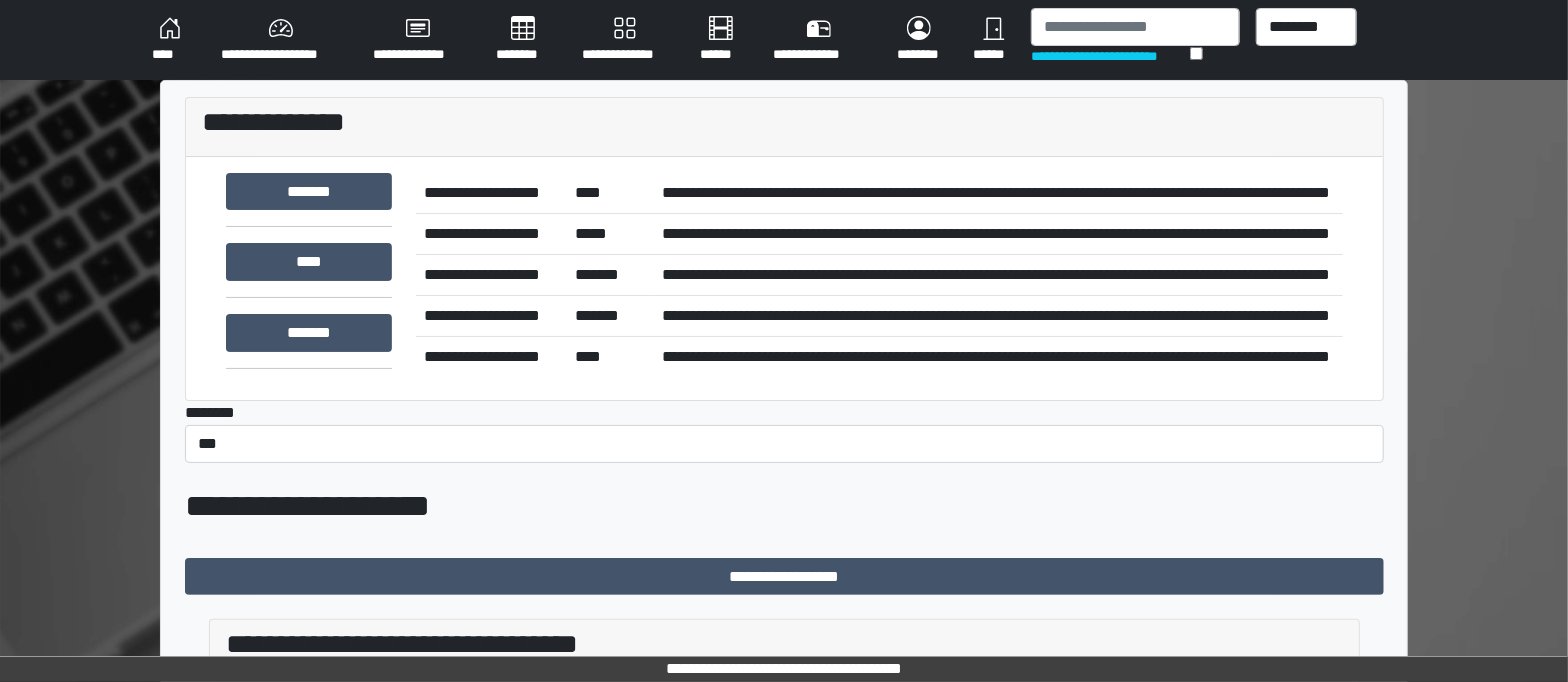 click on "****" at bounding box center (170, 40) 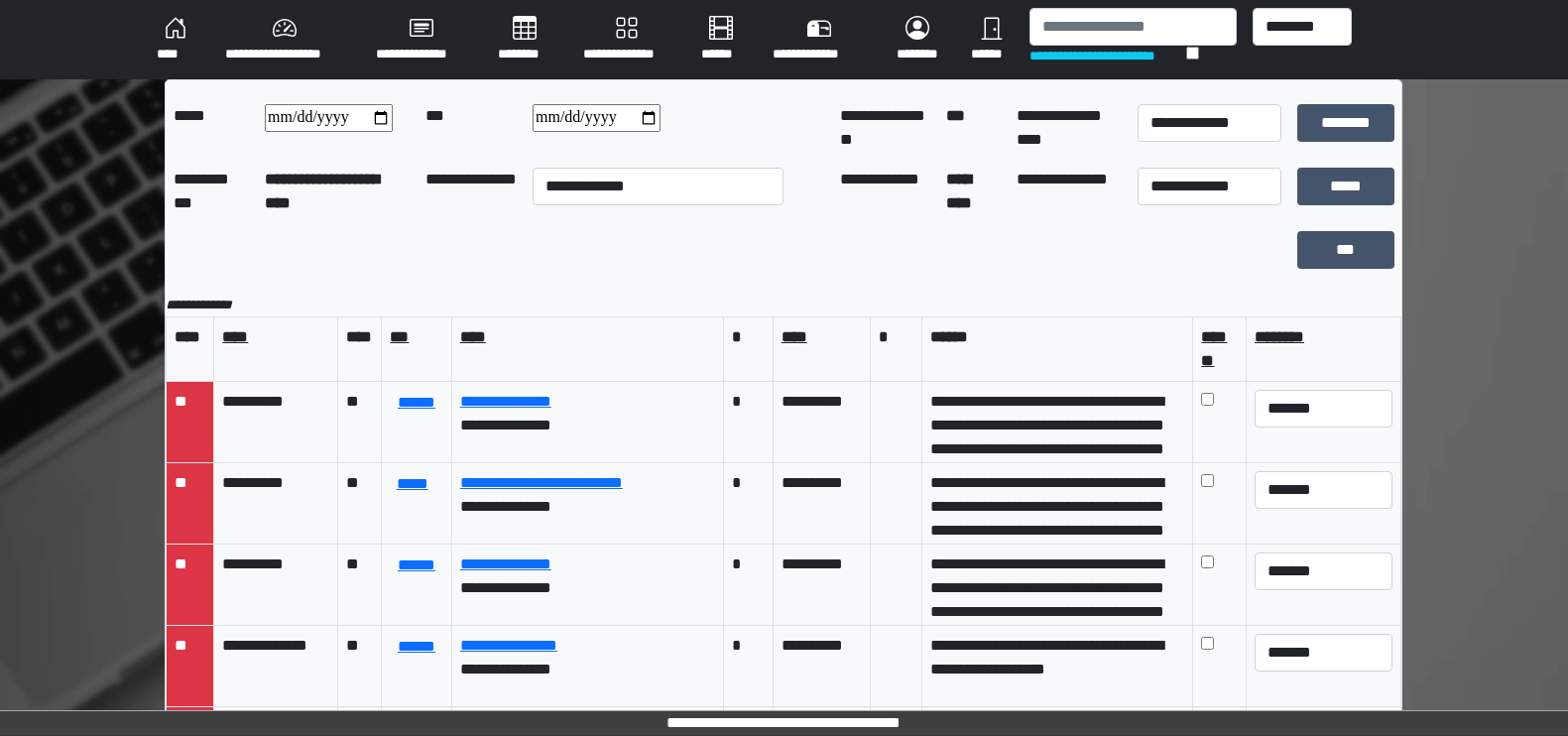 scroll, scrollTop: 0, scrollLeft: 0, axis: both 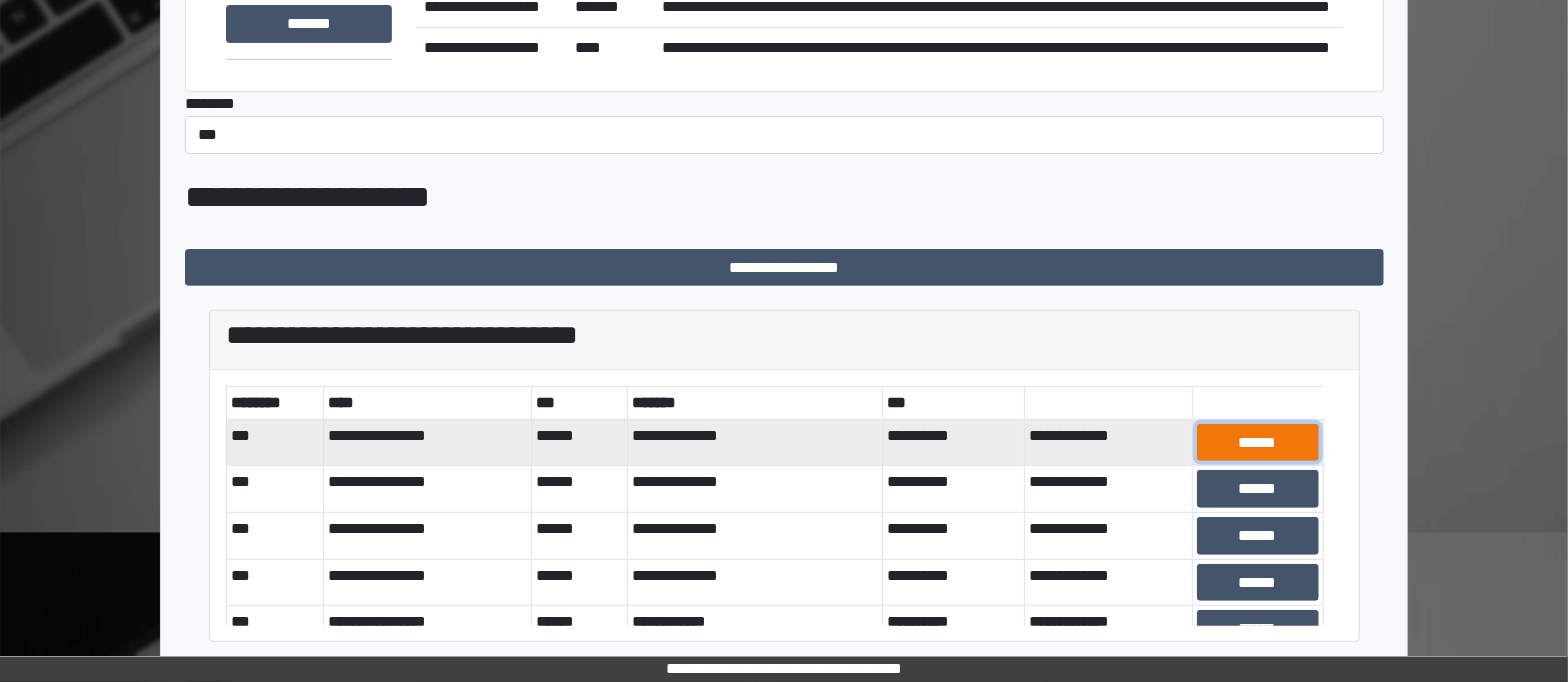 click on "******" at bounding box center [1258, 443] 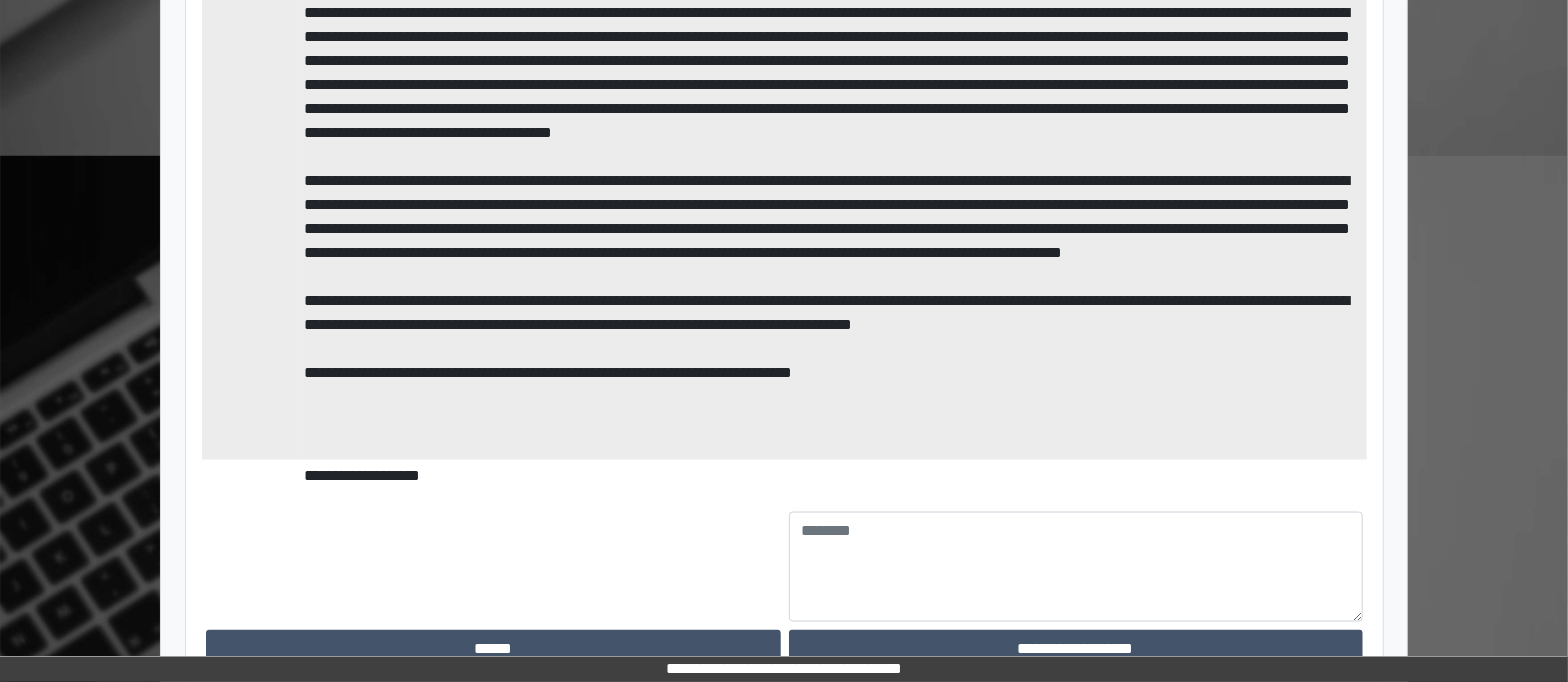 scroll, scrollTop: 1724, scrollLeft: 0, axis: vertical 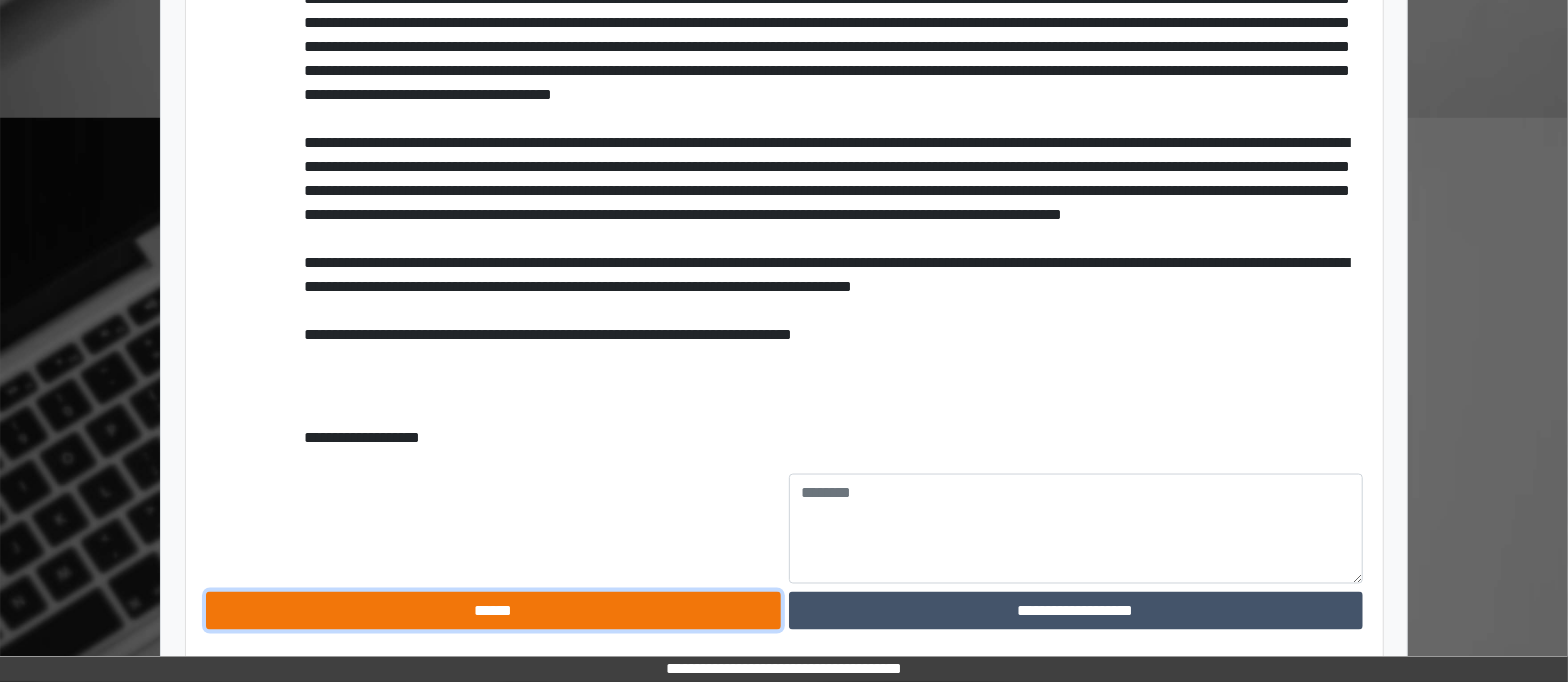 click on "******" at bounding box center (493, 611) 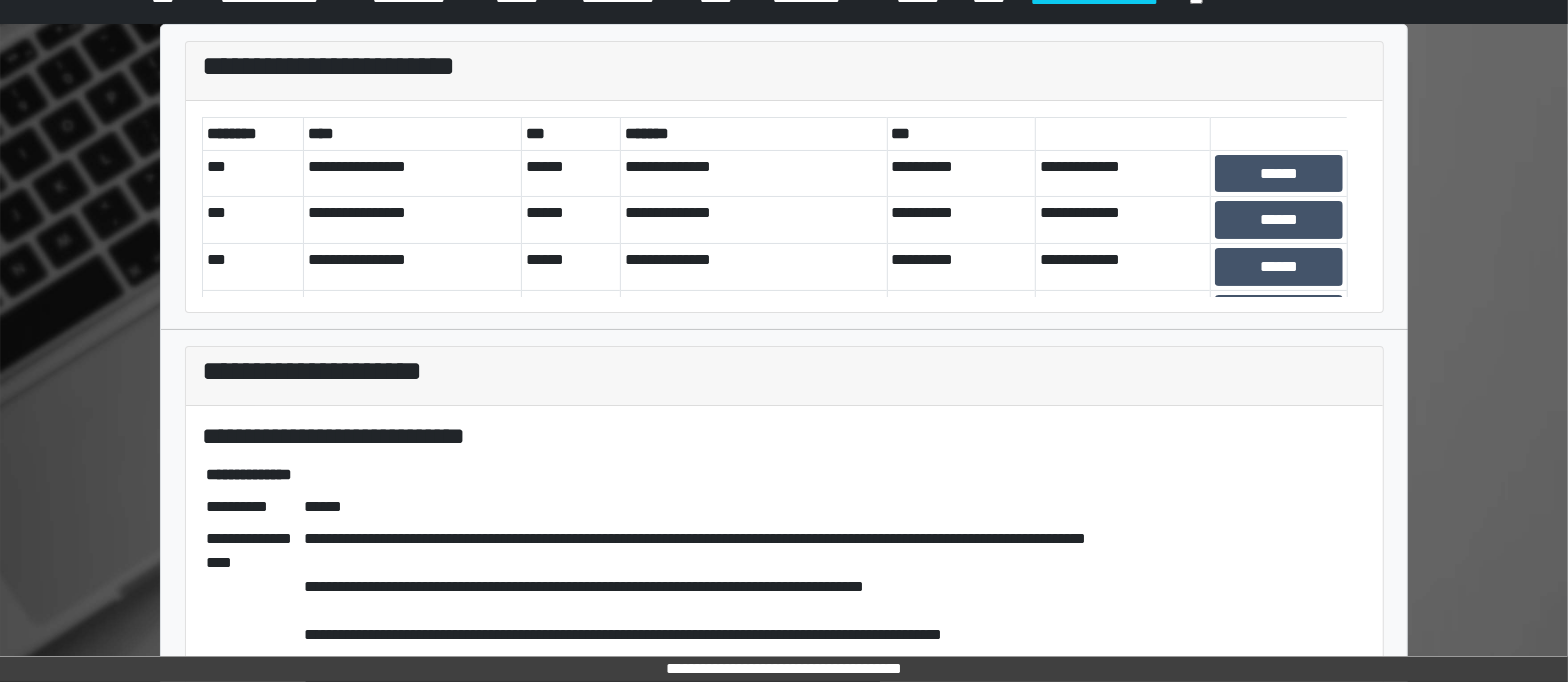 scroll, scrollTop: 0, scrollLeft: 0, axis: both 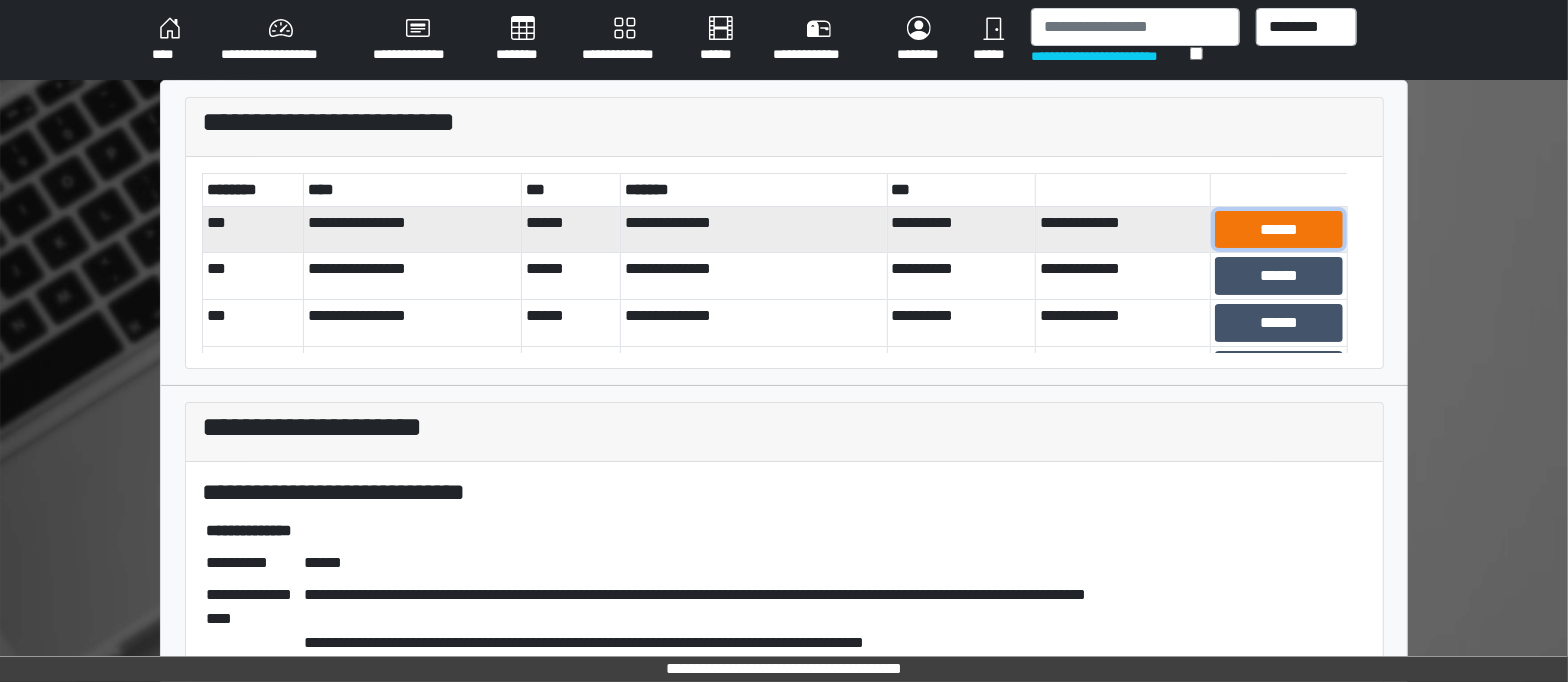click on "******" at bounding box center (1279, 230) 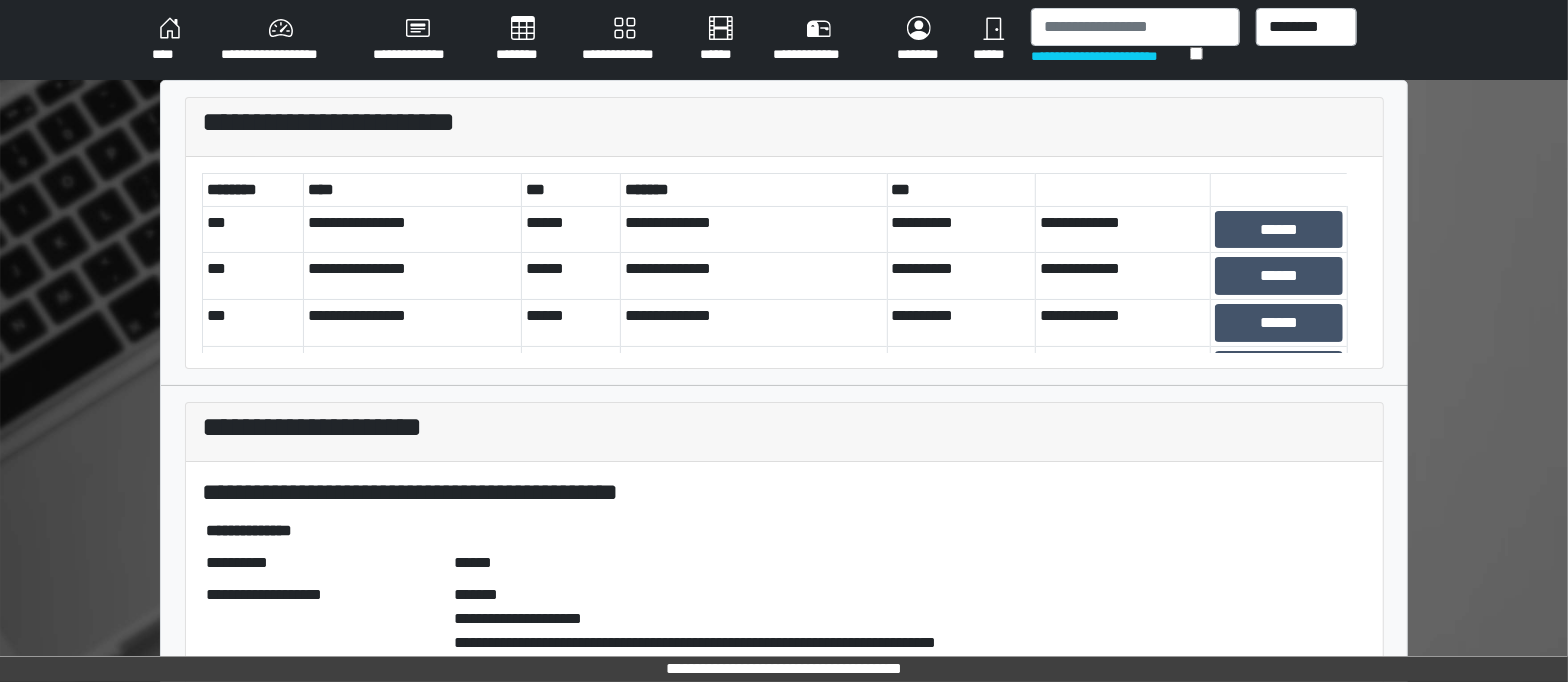 scroll, scrollTop: 380, scrollLeft: 0, axis: vertical 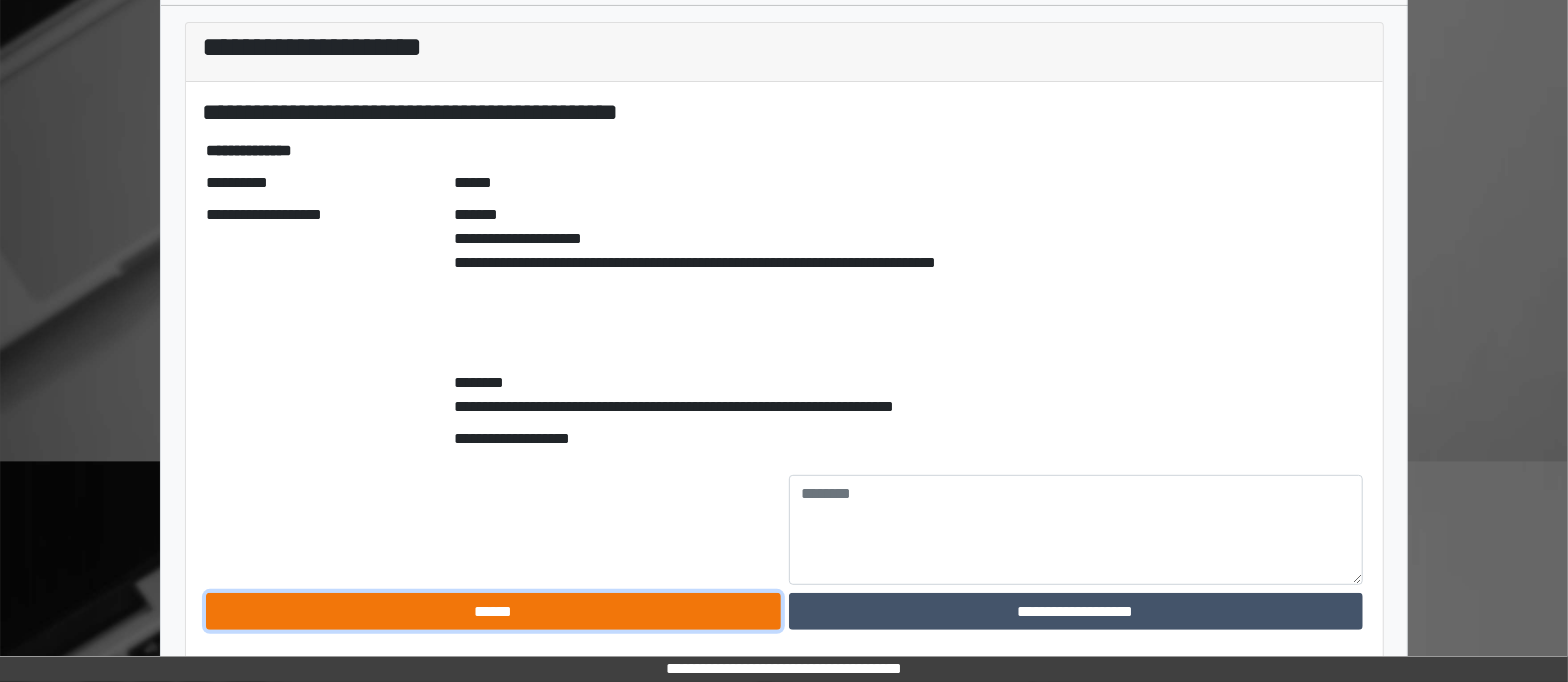 click on "******" at bounding box center [493, 612] 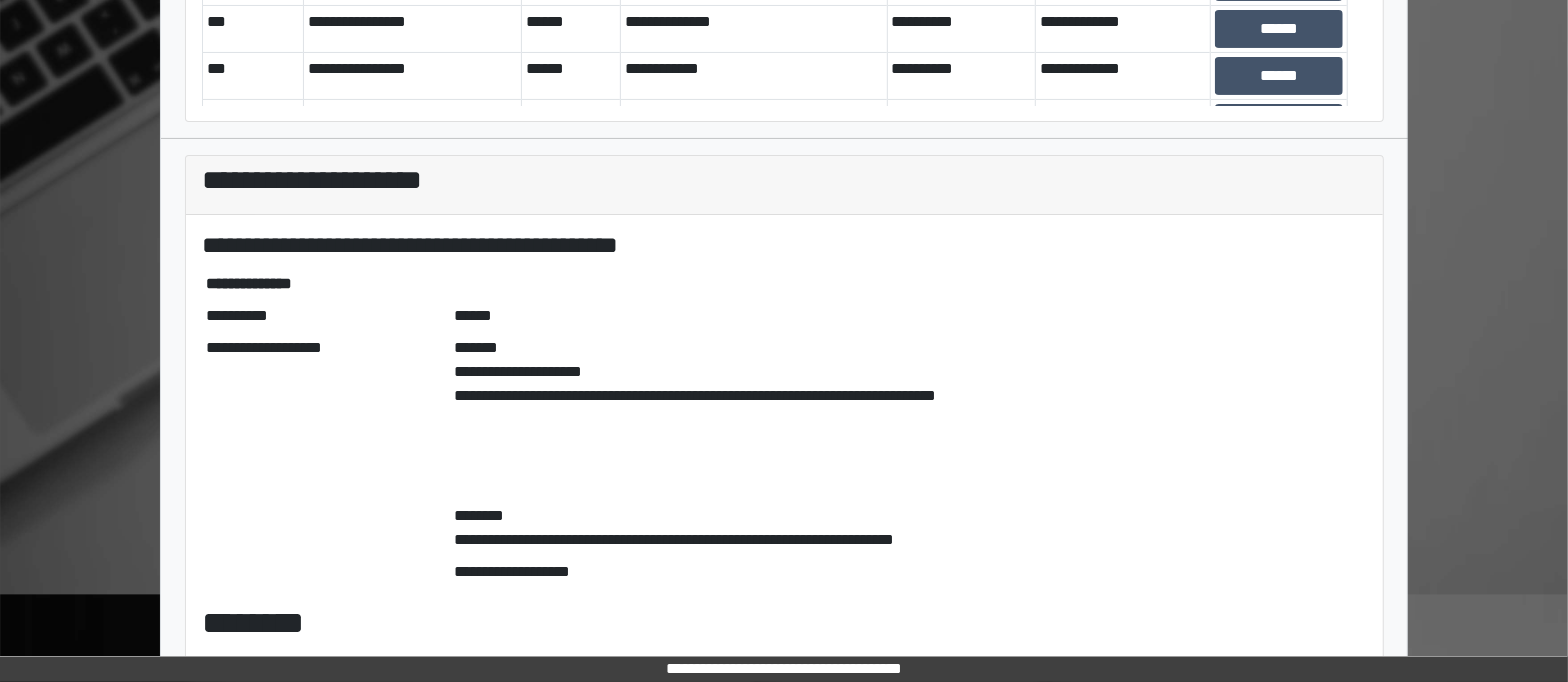 scroll, scrollTop: 0, scrollLeft: 0, axis: both 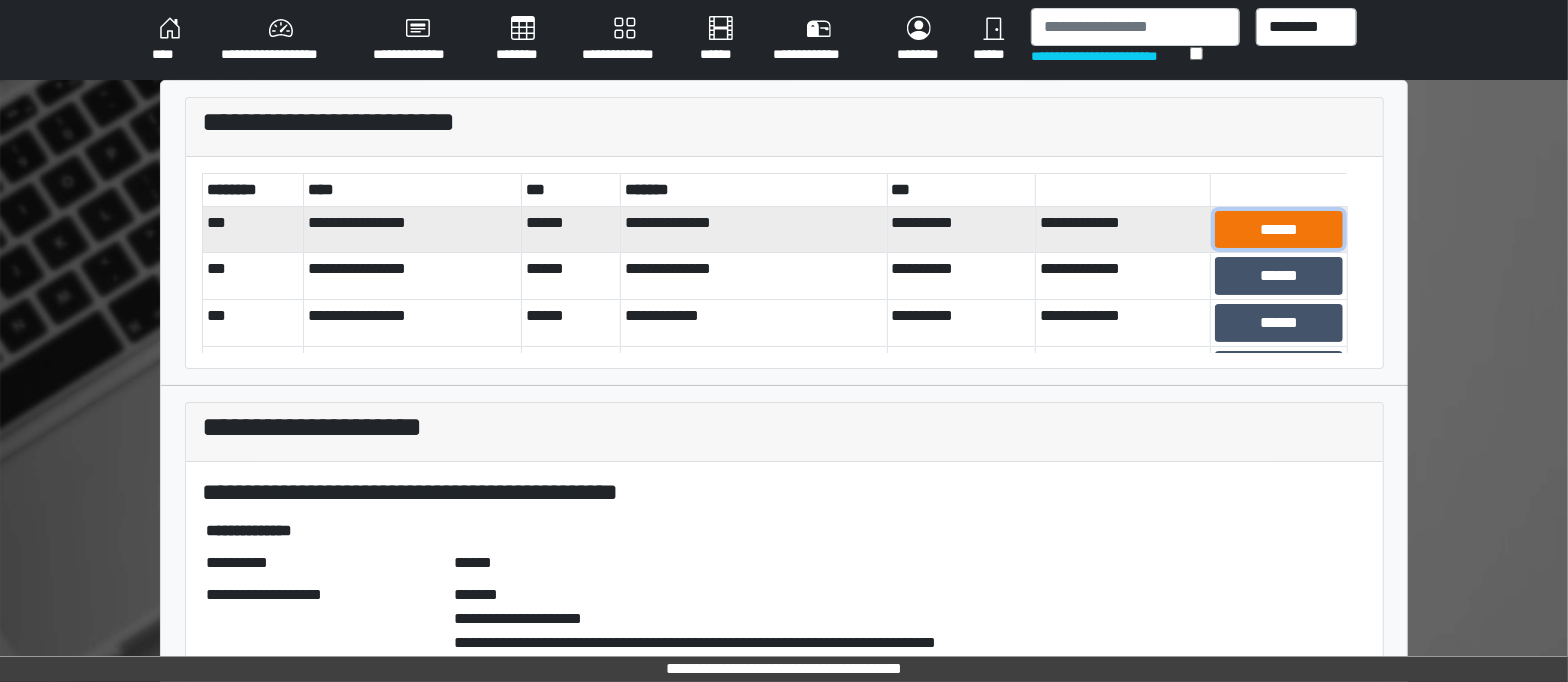 click on "******" at bounding box center (1279, 230) 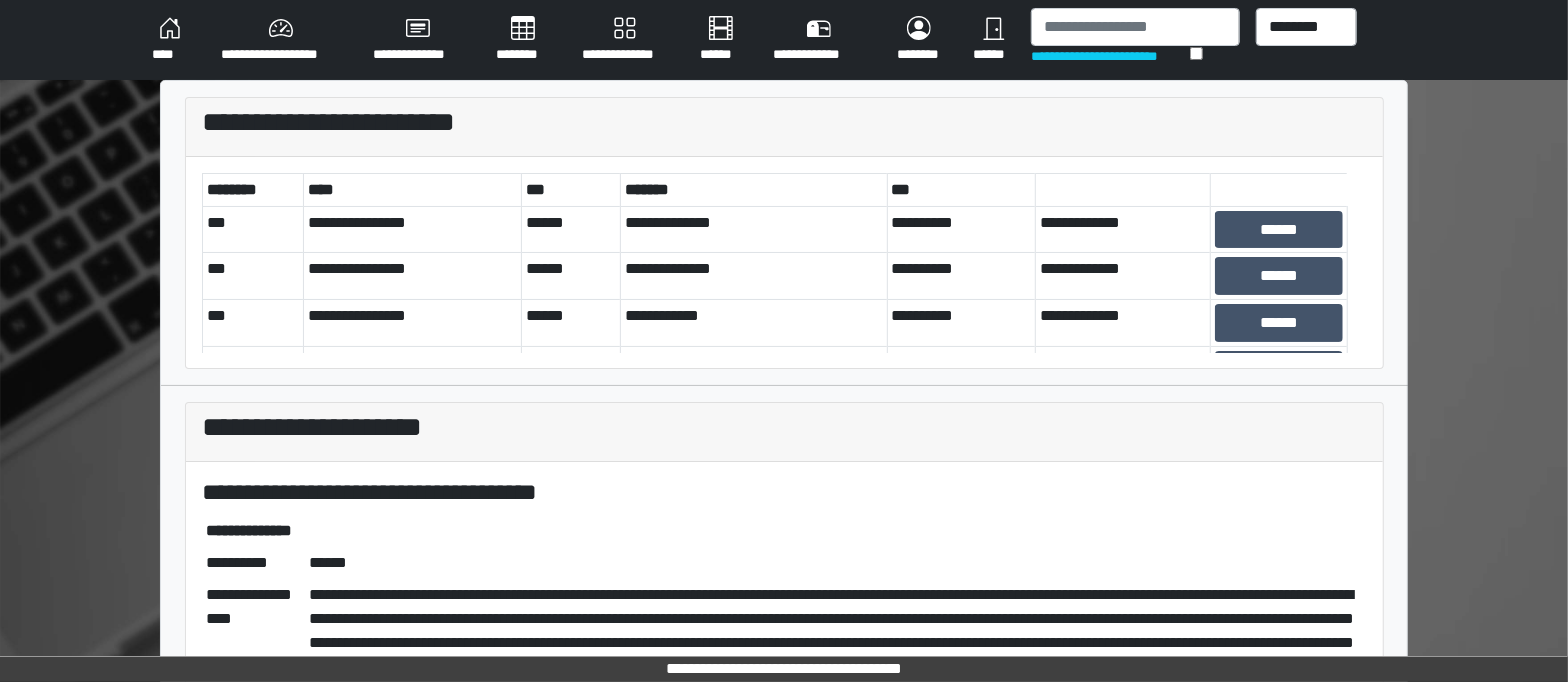 scroll, scrollTop: 375, scrollLeft: 0, axis: vertical 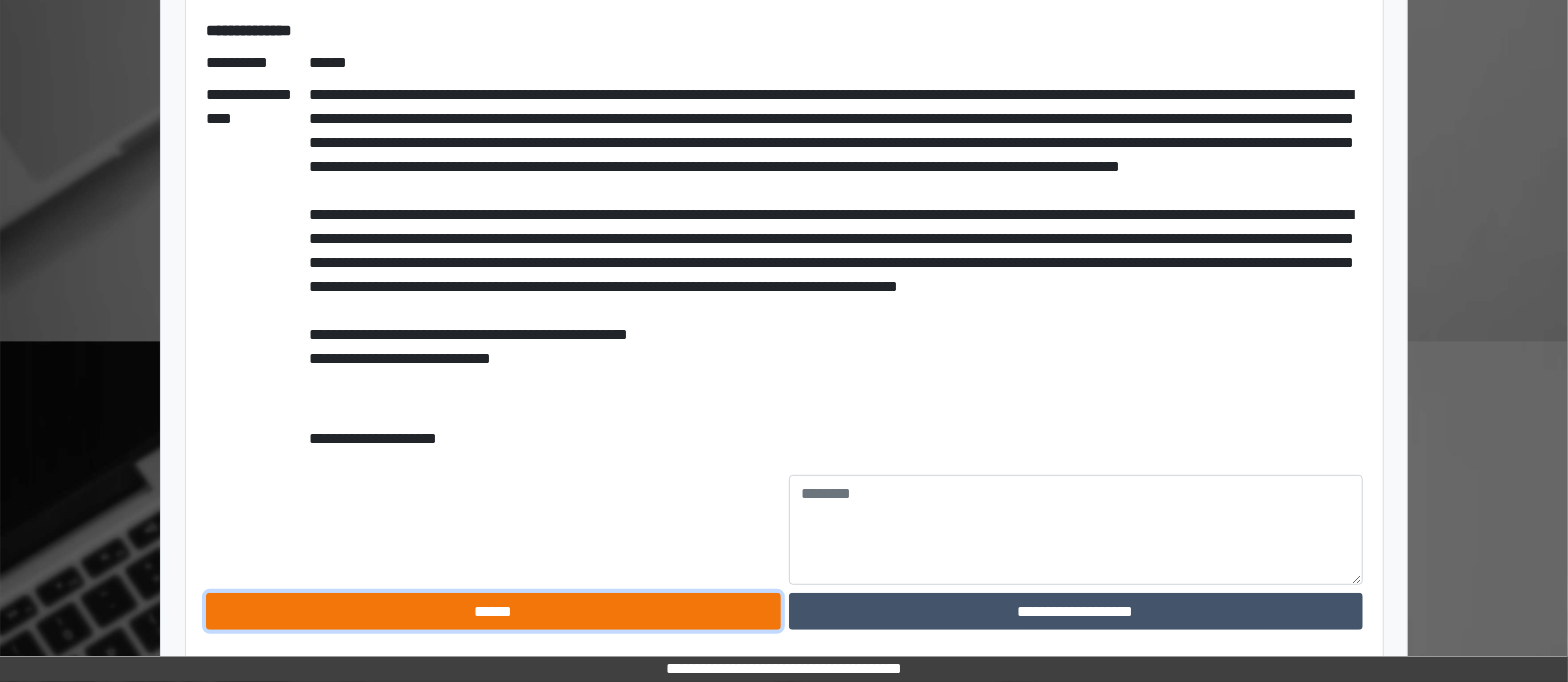 click on "******" at bounding box center [493, 612] 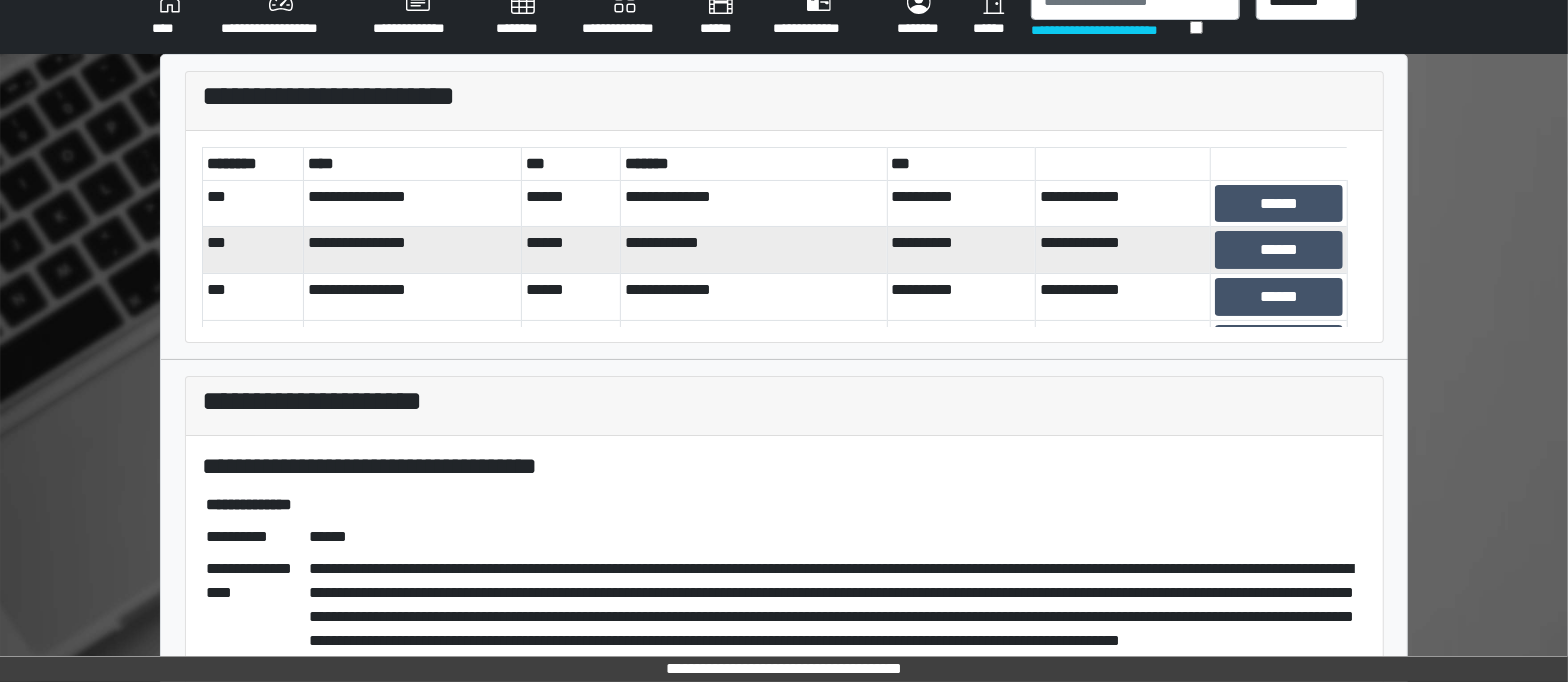 scroll, scrollTop: 0, scrollLeft: 0, axis: both 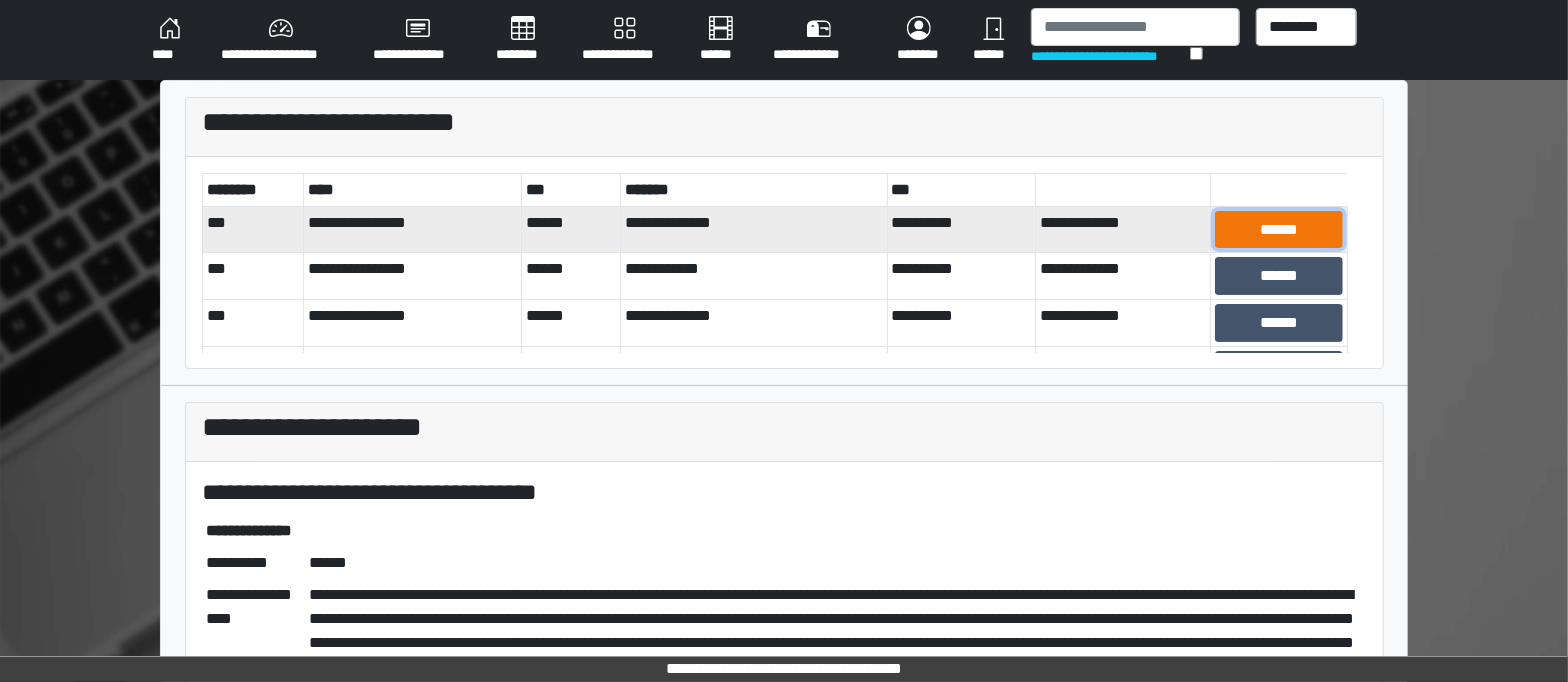 click on "******" at bounding box center [1279, 230] 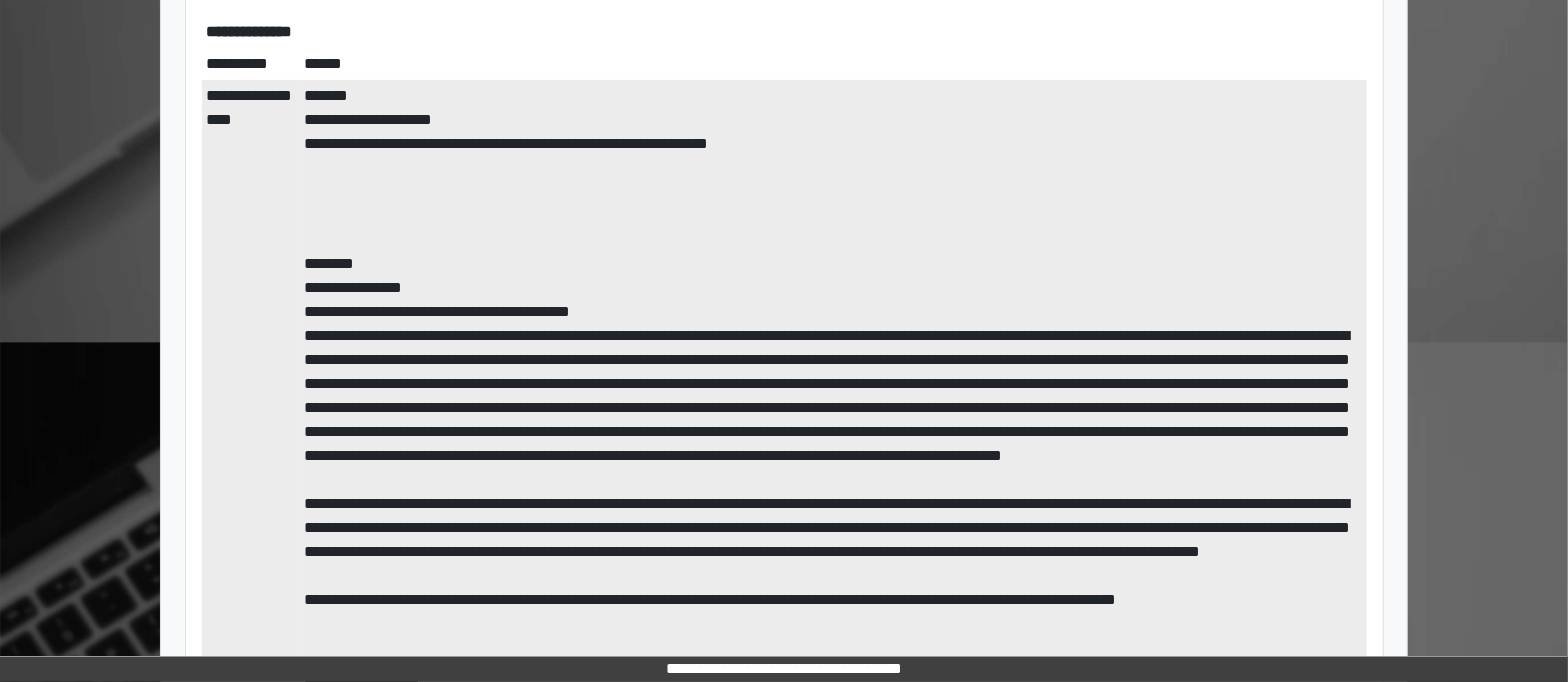 scroll, scrollTop: 740, scrollLeft: 0, axis: vertical 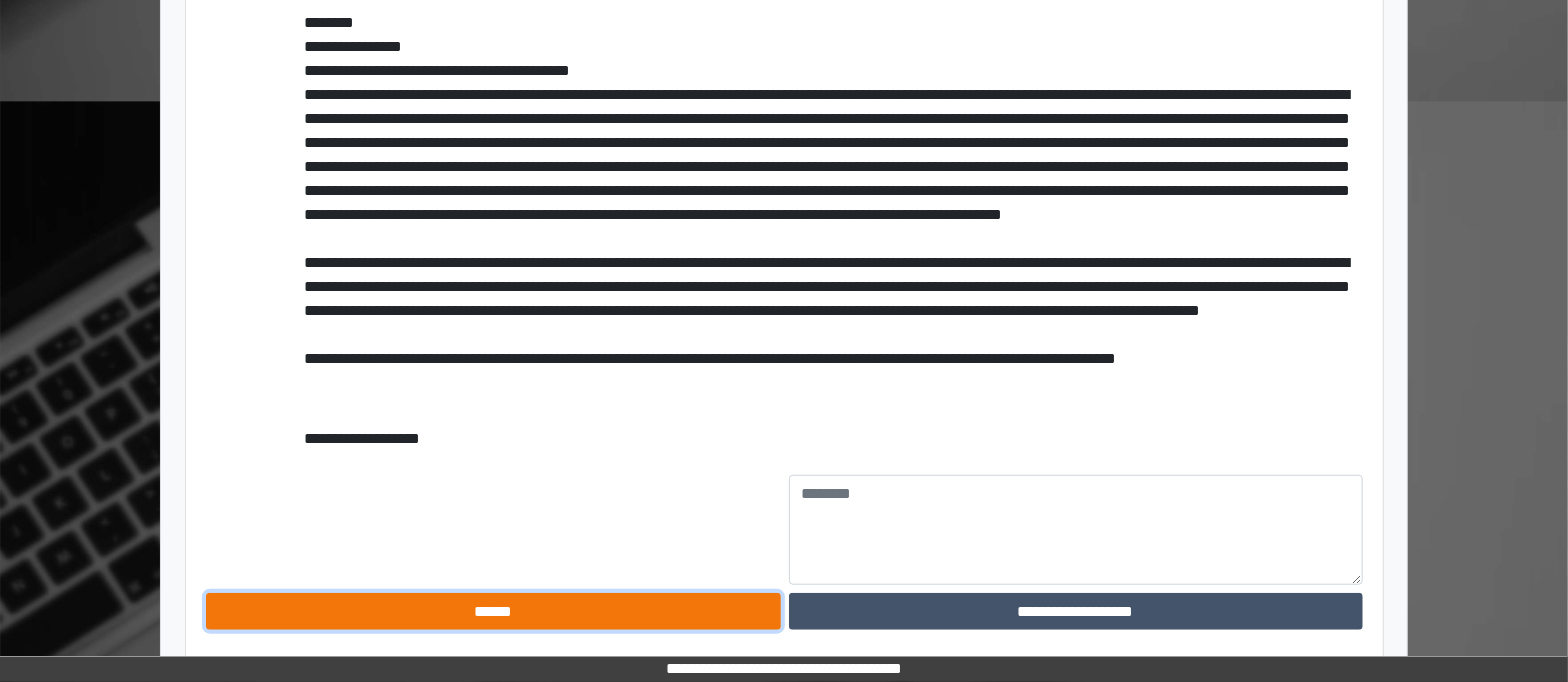 click on "******" at bounding box center [493, 612] 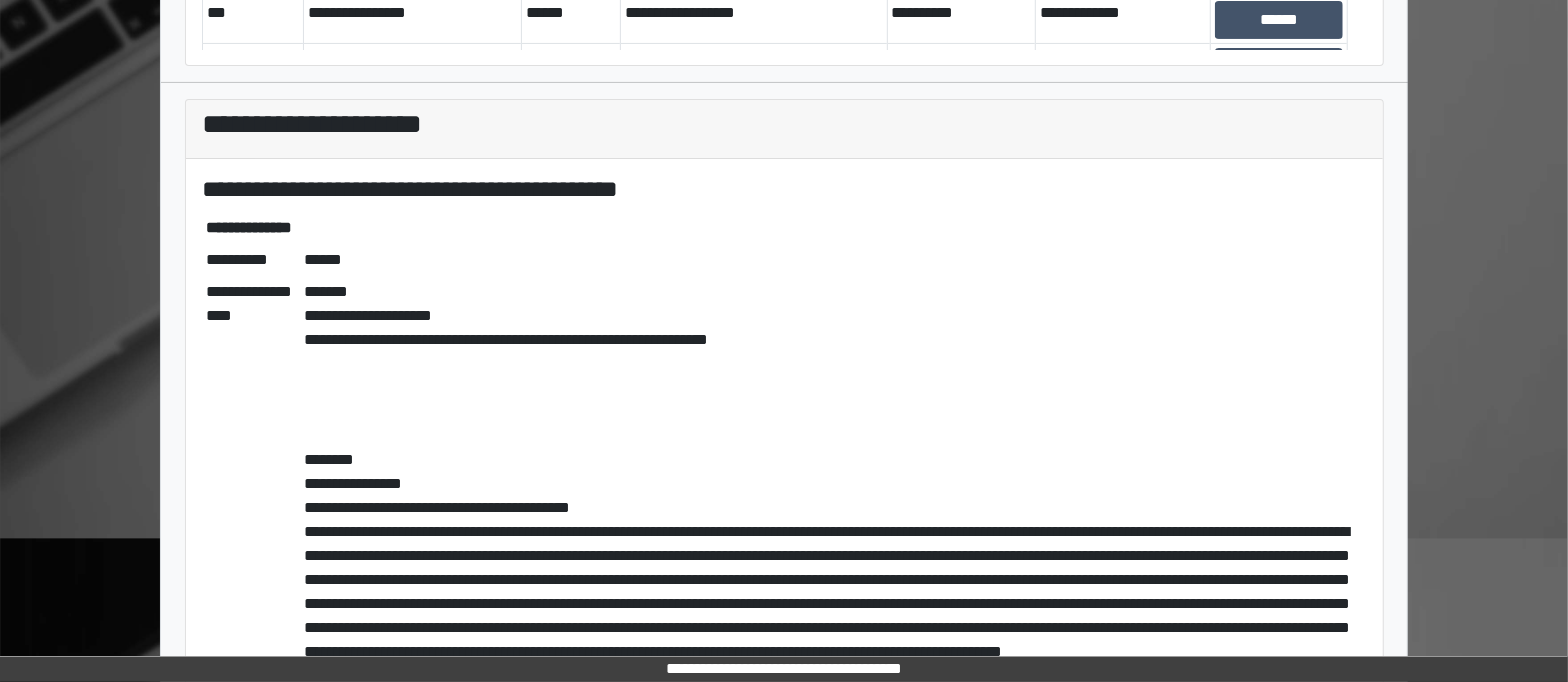 scroll, scrollTop: 0, scrollLeft: 0, axis: both 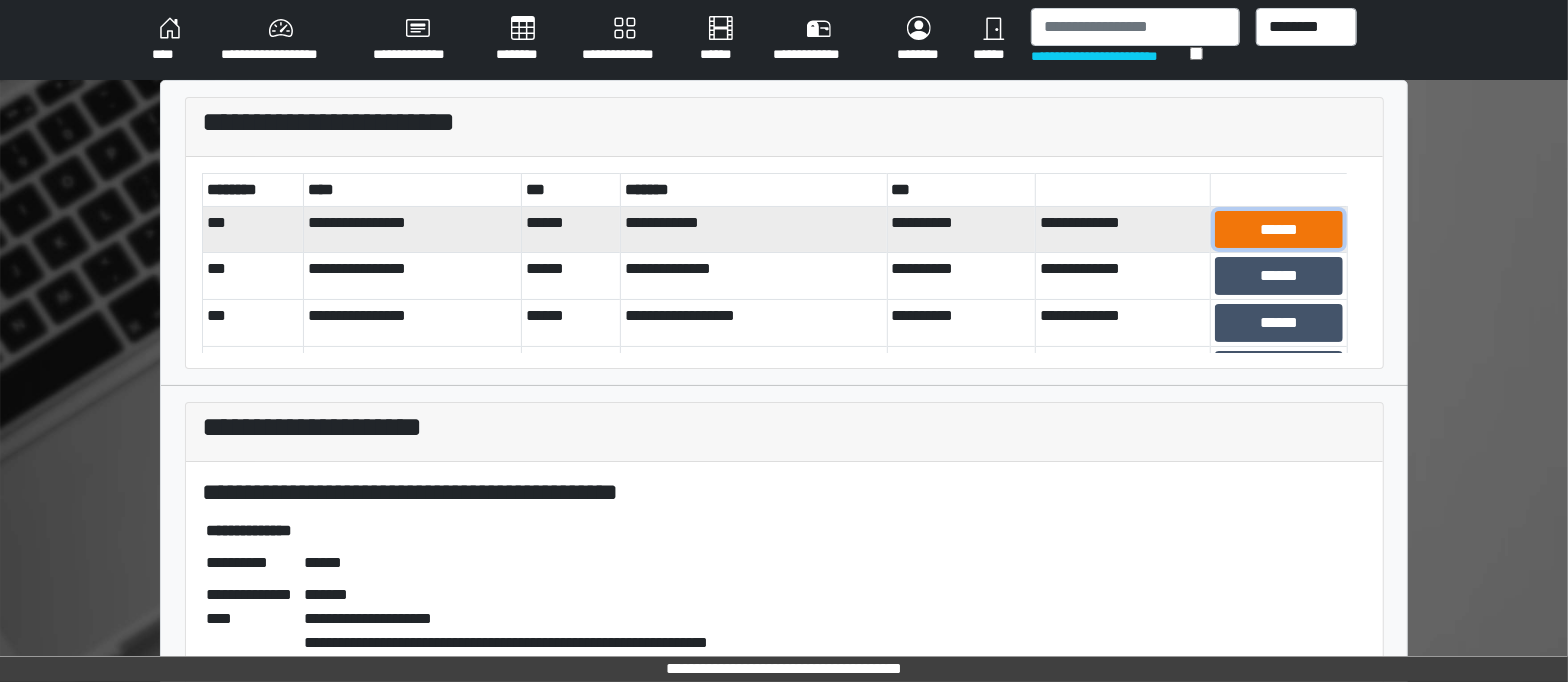 click on "******" at bounding box center [1279, 230] 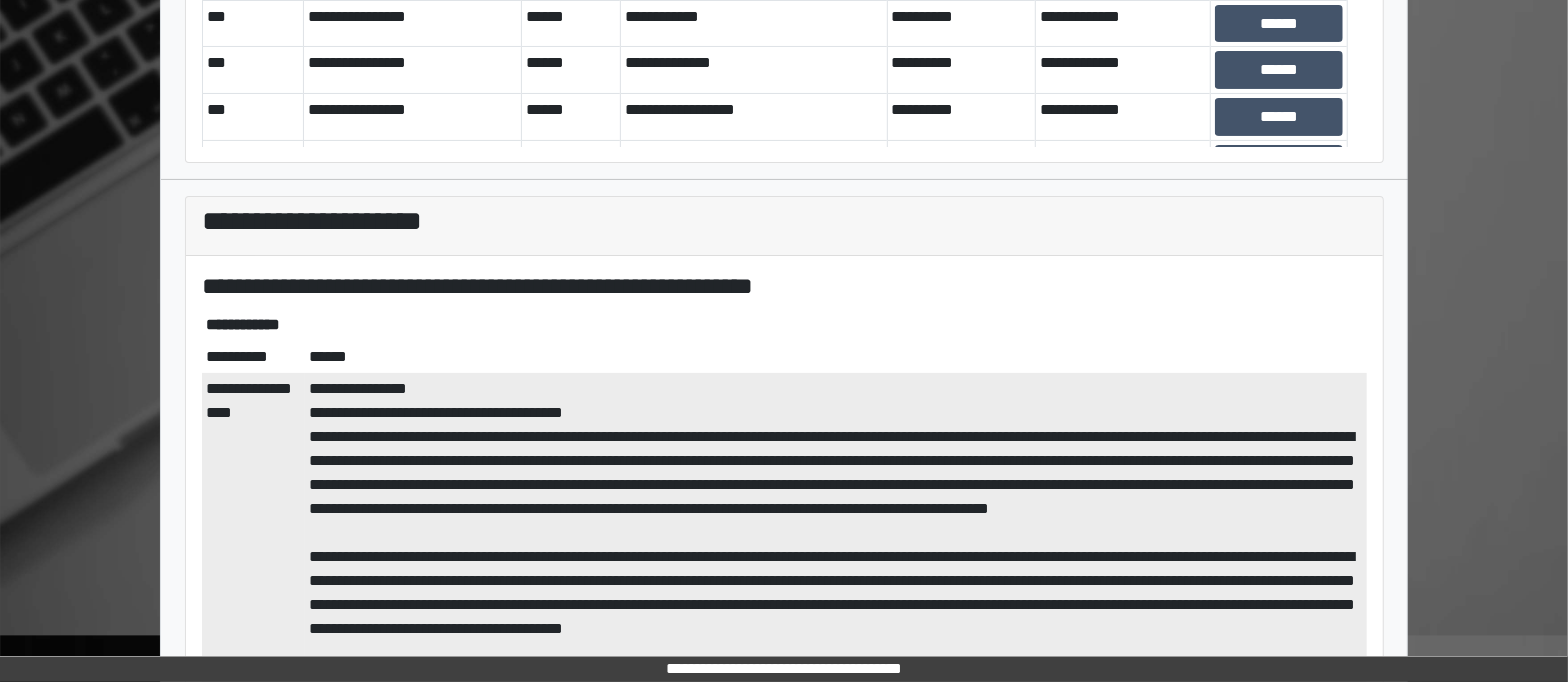 scroll, scrollTop: 500, scrollLeft: 0, axis: vertical 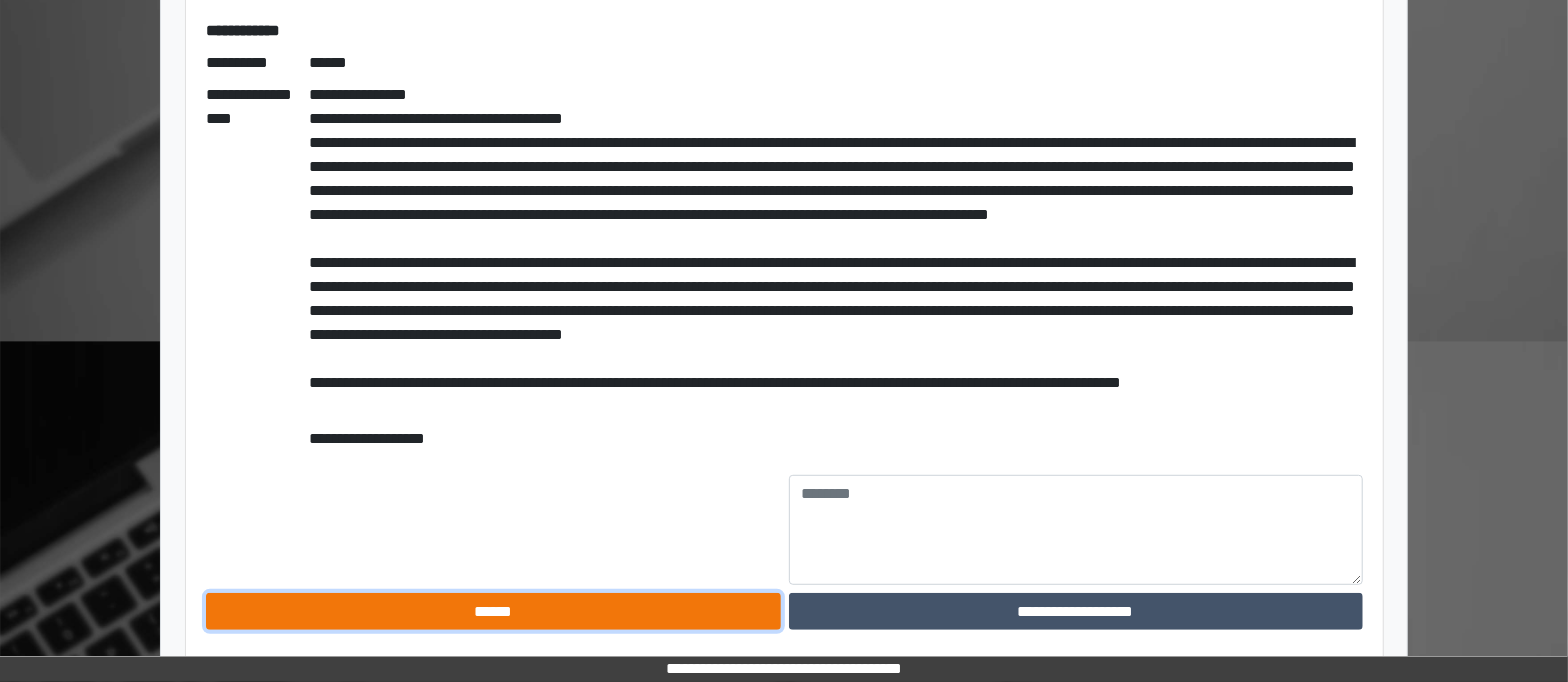 click on "******" at bounding box center [493, 612] 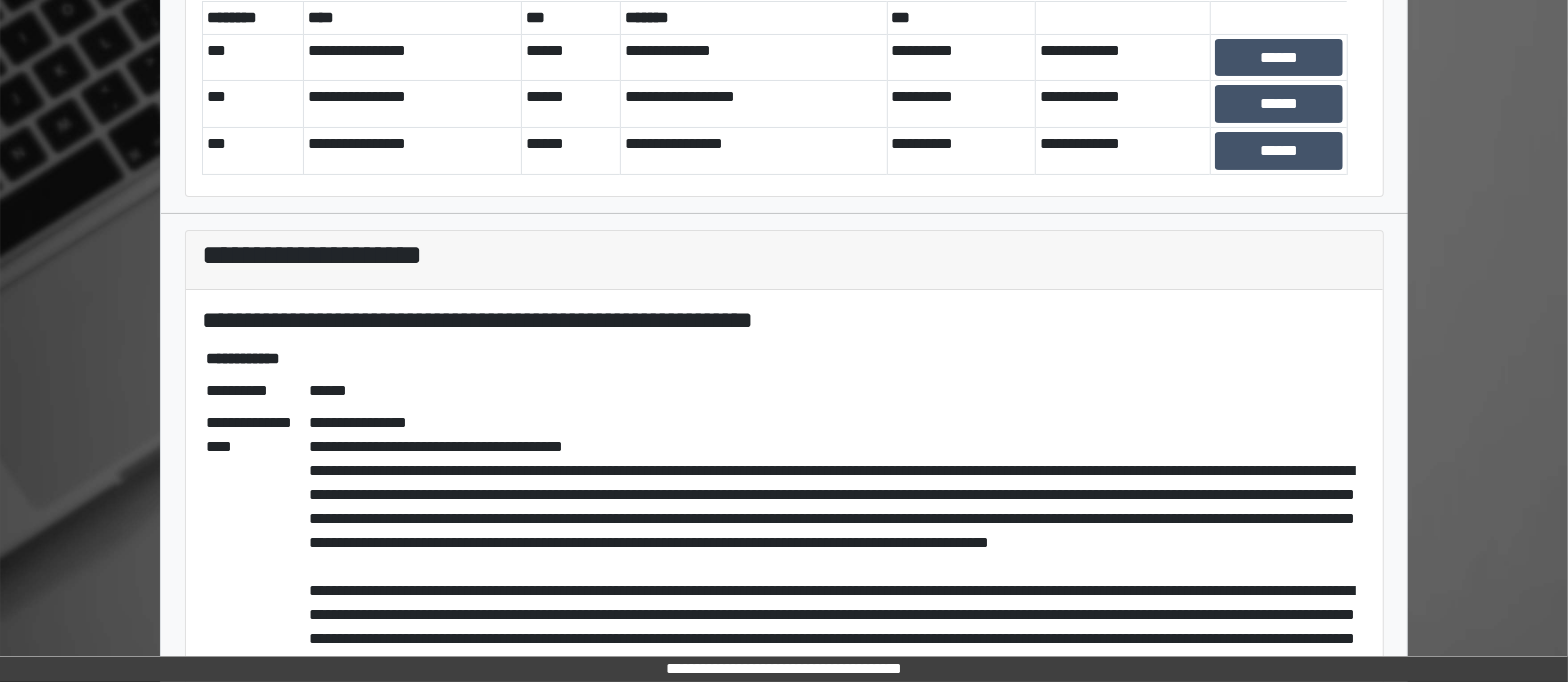 scroll, scrollTop: 0, scrollLeft: 0, axis: both 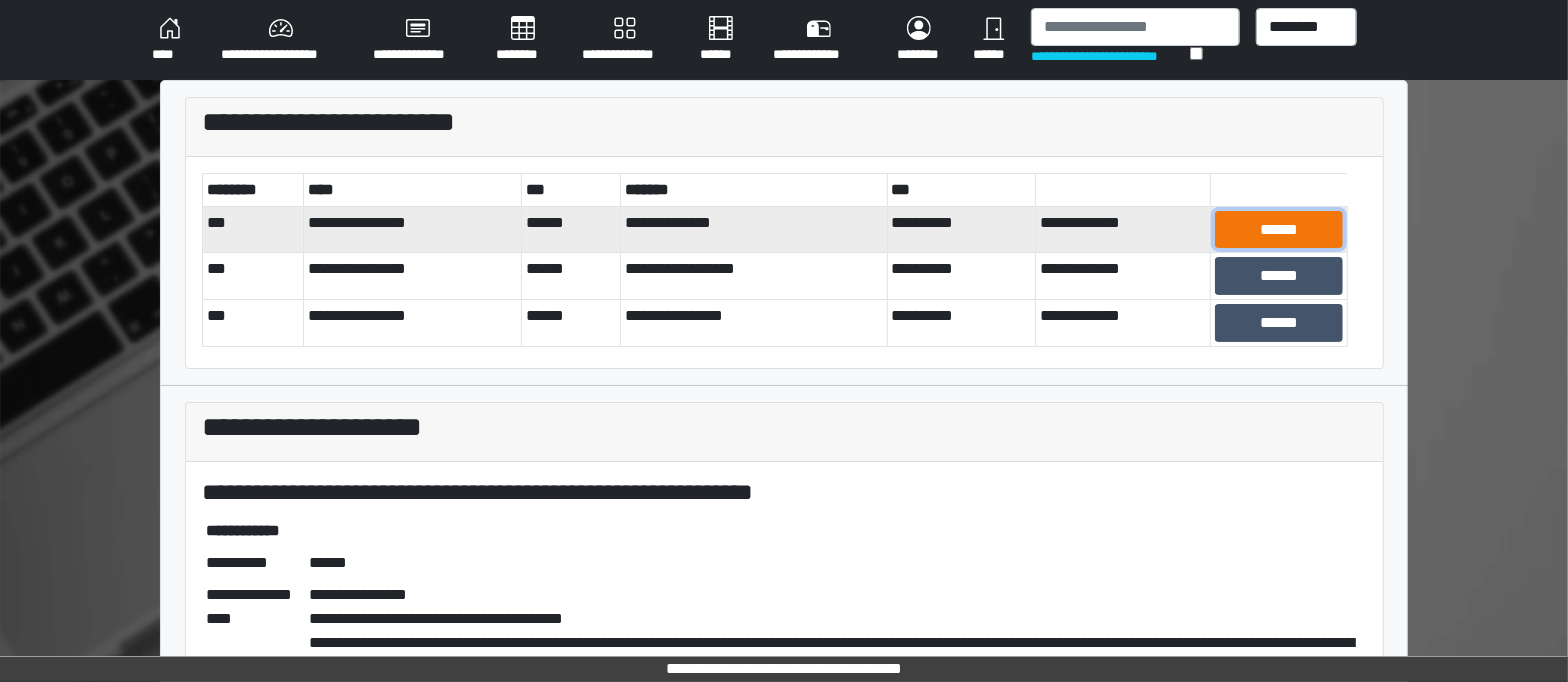 click on "******" at bounding box center (1279, 230) 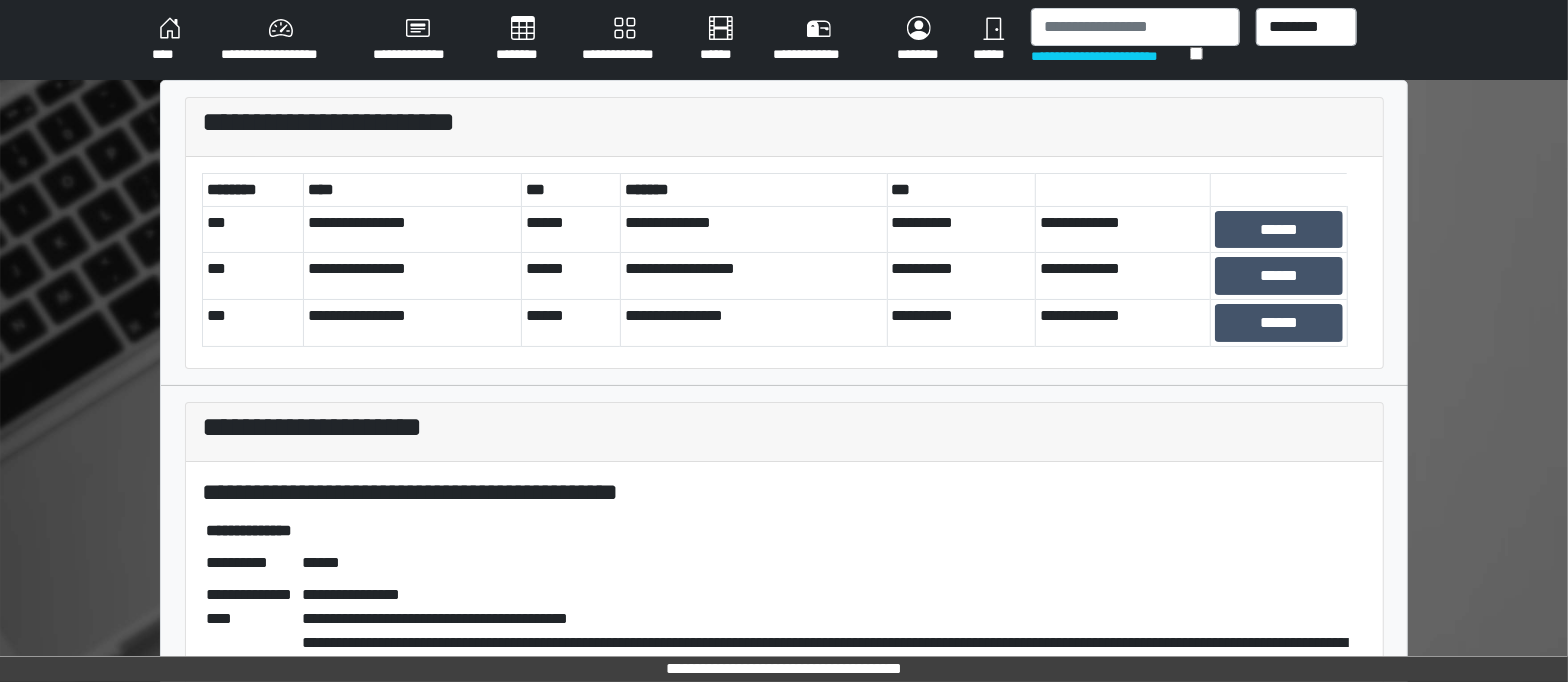 scroll, scrollTop: 9, scrollLeft: 0, axis: vertical 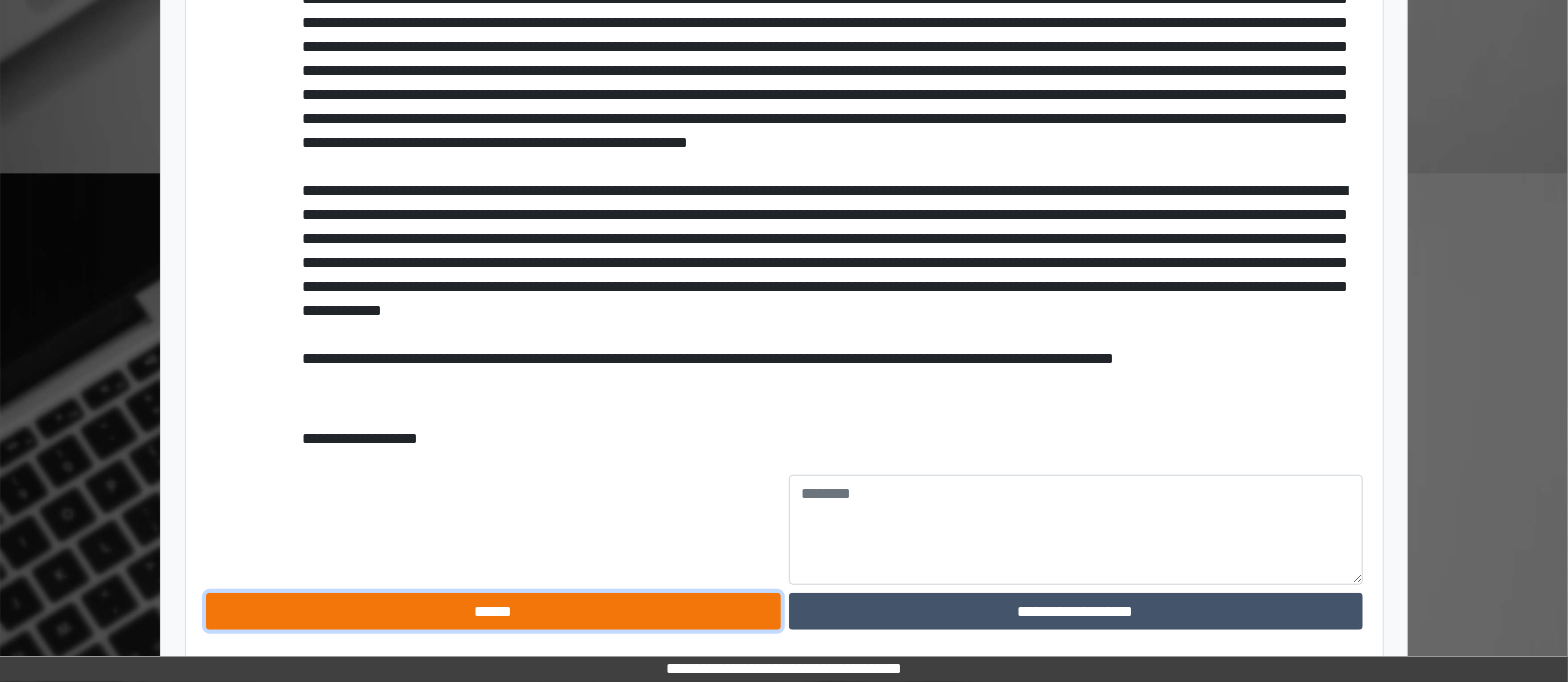 click on "******" at bounding box center [493, 612] 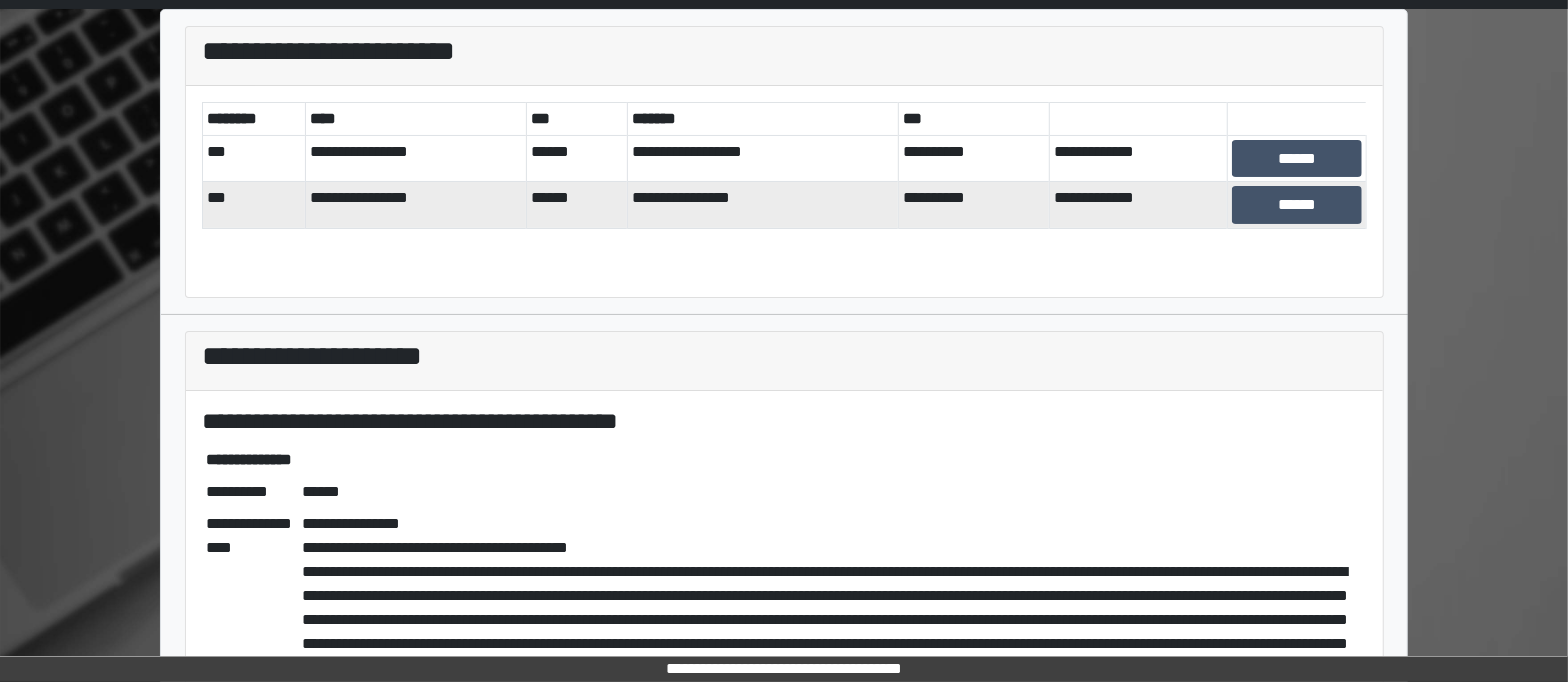scroll, scrollTop: 0, scrollLeft: 0, axis: both 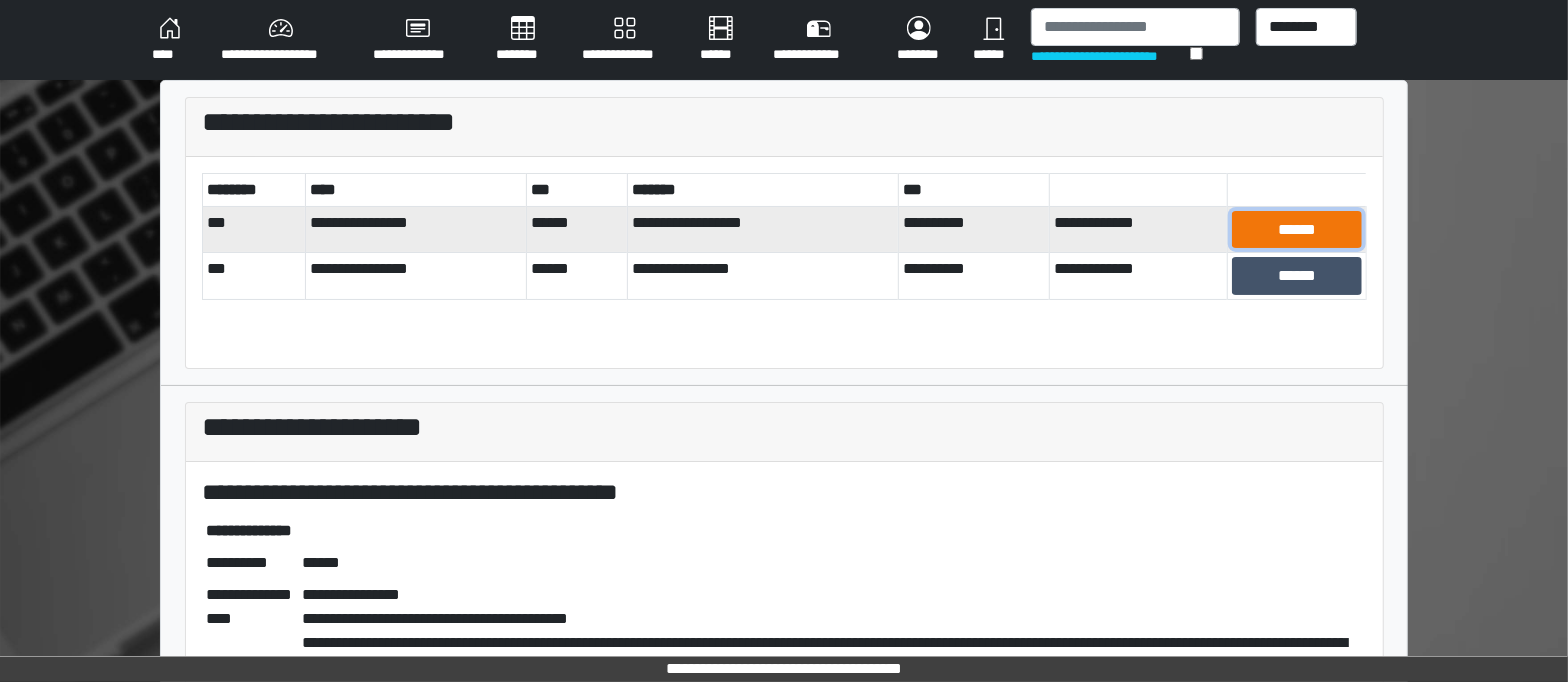 click on "******" at bounding box center (1297, 230) 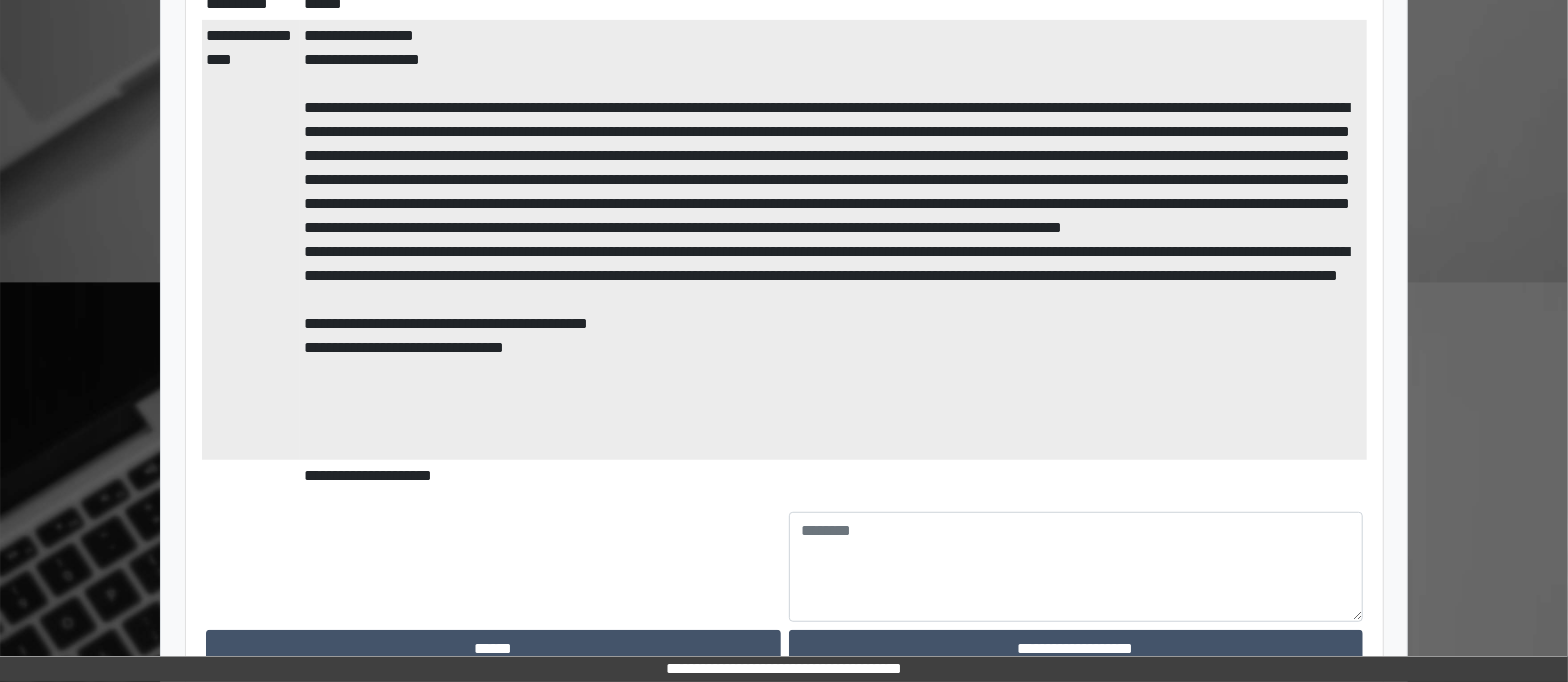 scroll, scrollTop: 596, scrollLeft: 0, axis: vertical 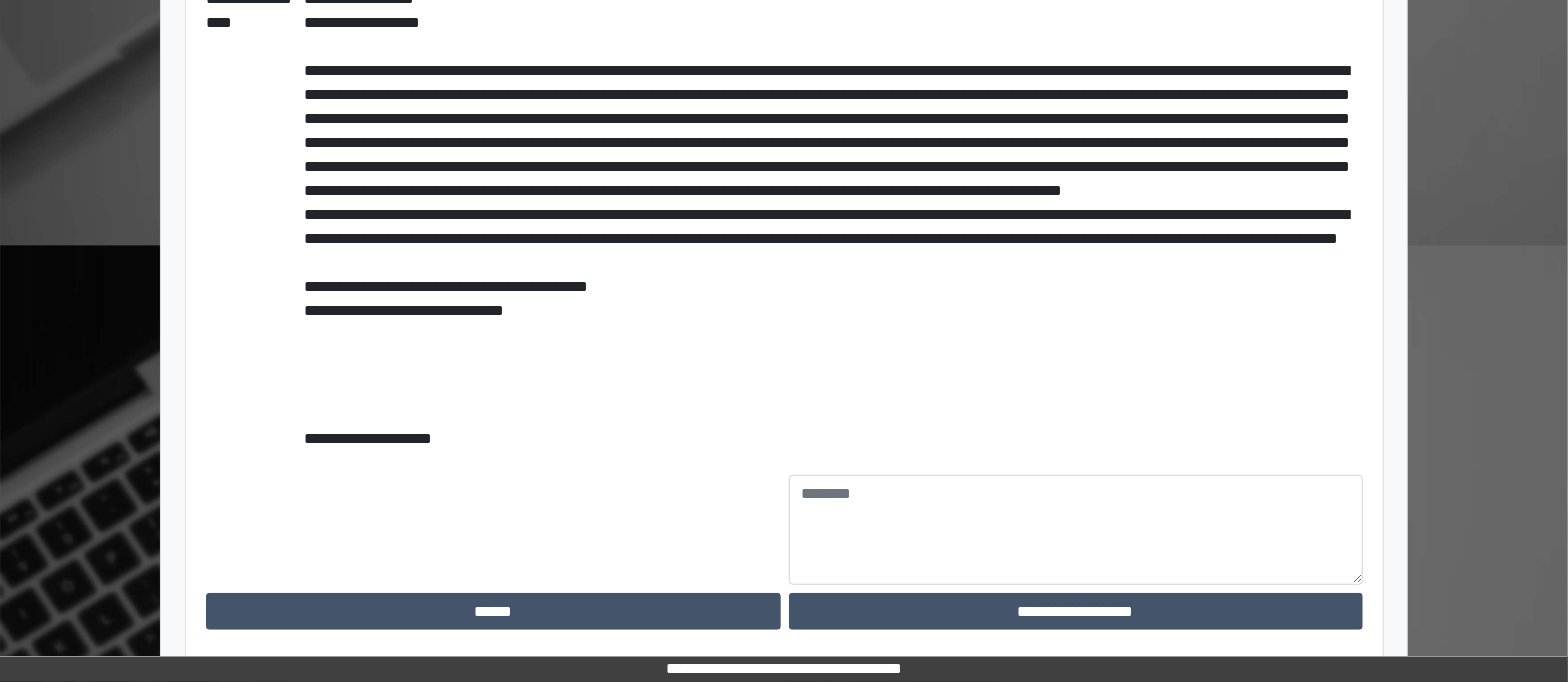 click on "**********" at bounding box center (784, 266) 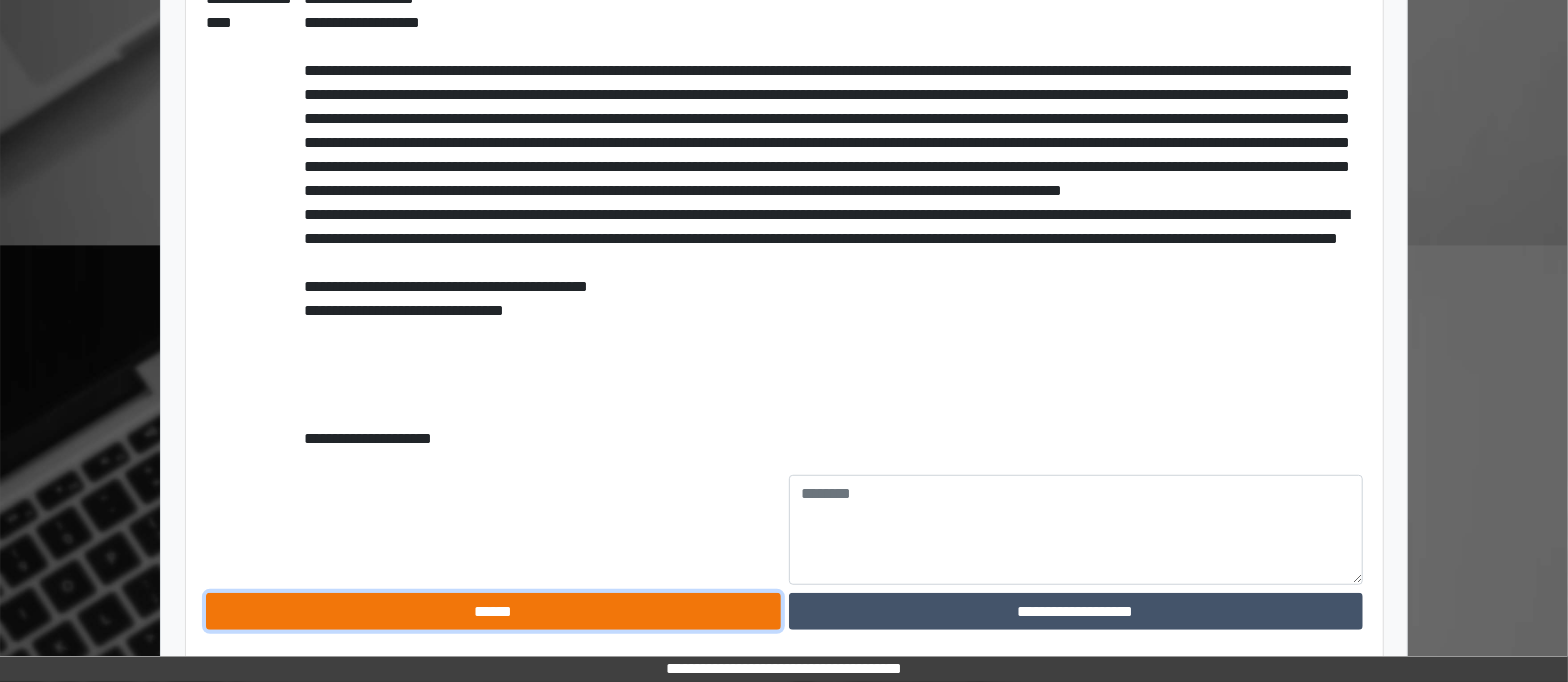 click on "******" at bounding box center (493, 612) 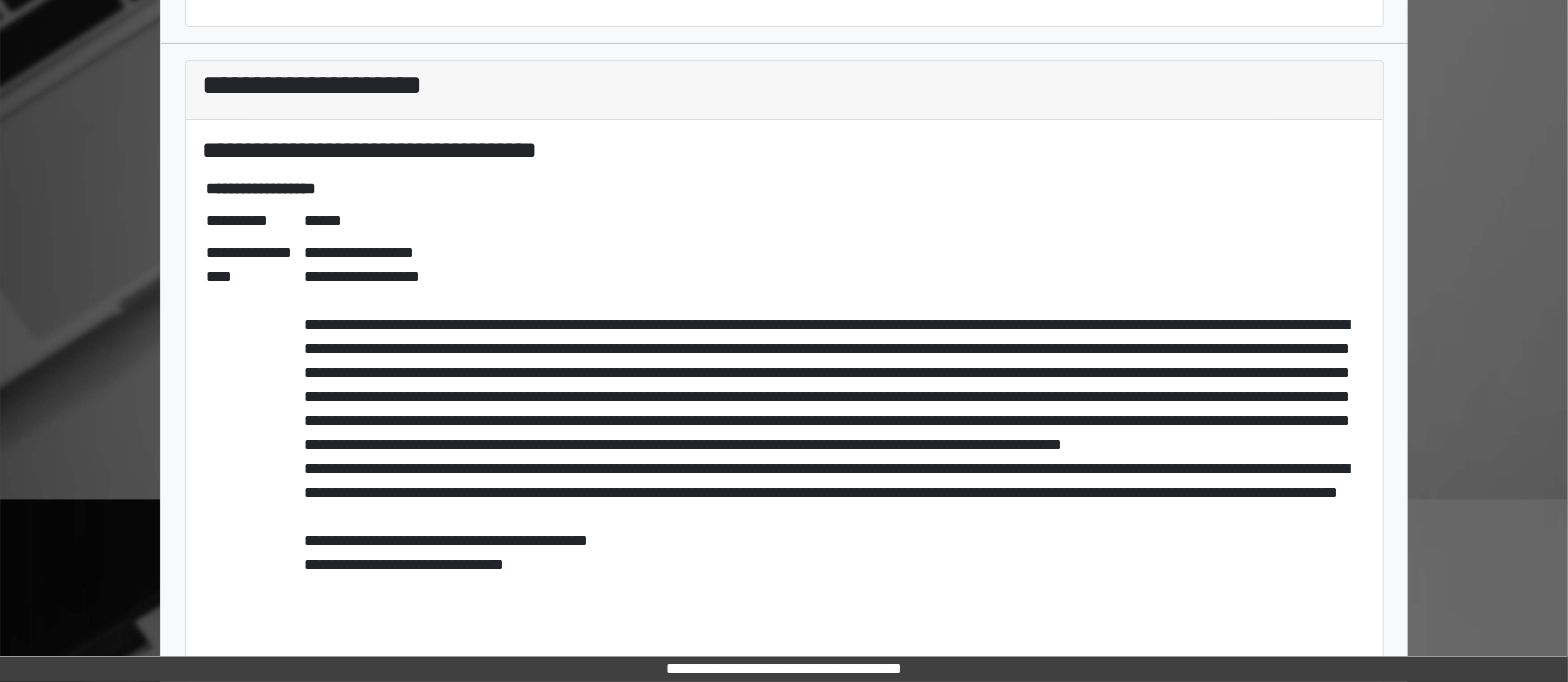 scroll, scrollTop: 0, scrollLeft: 0, axis: both 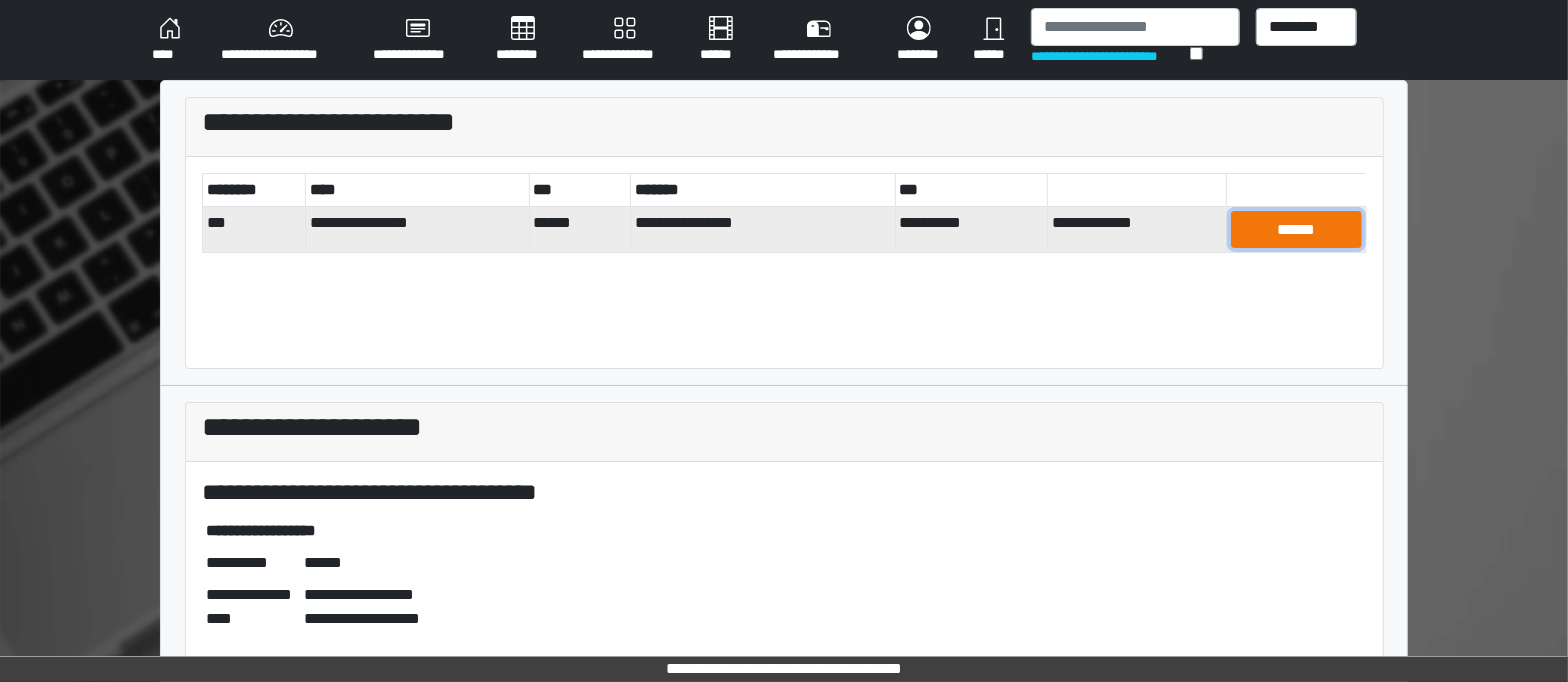 click on "******" at bounding box center [1297, 230] 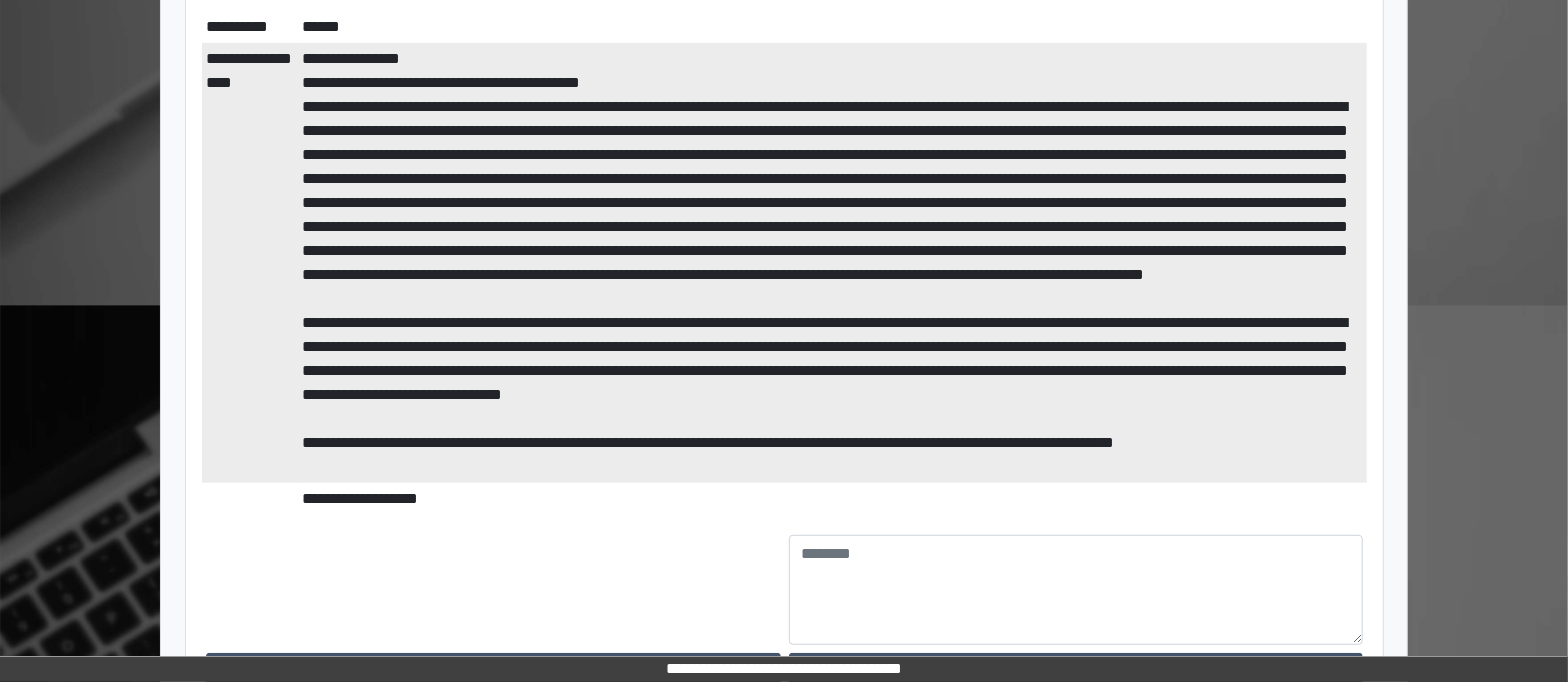 scroll, scrollTop: 596, scrollLeft: 0, axis: vertical 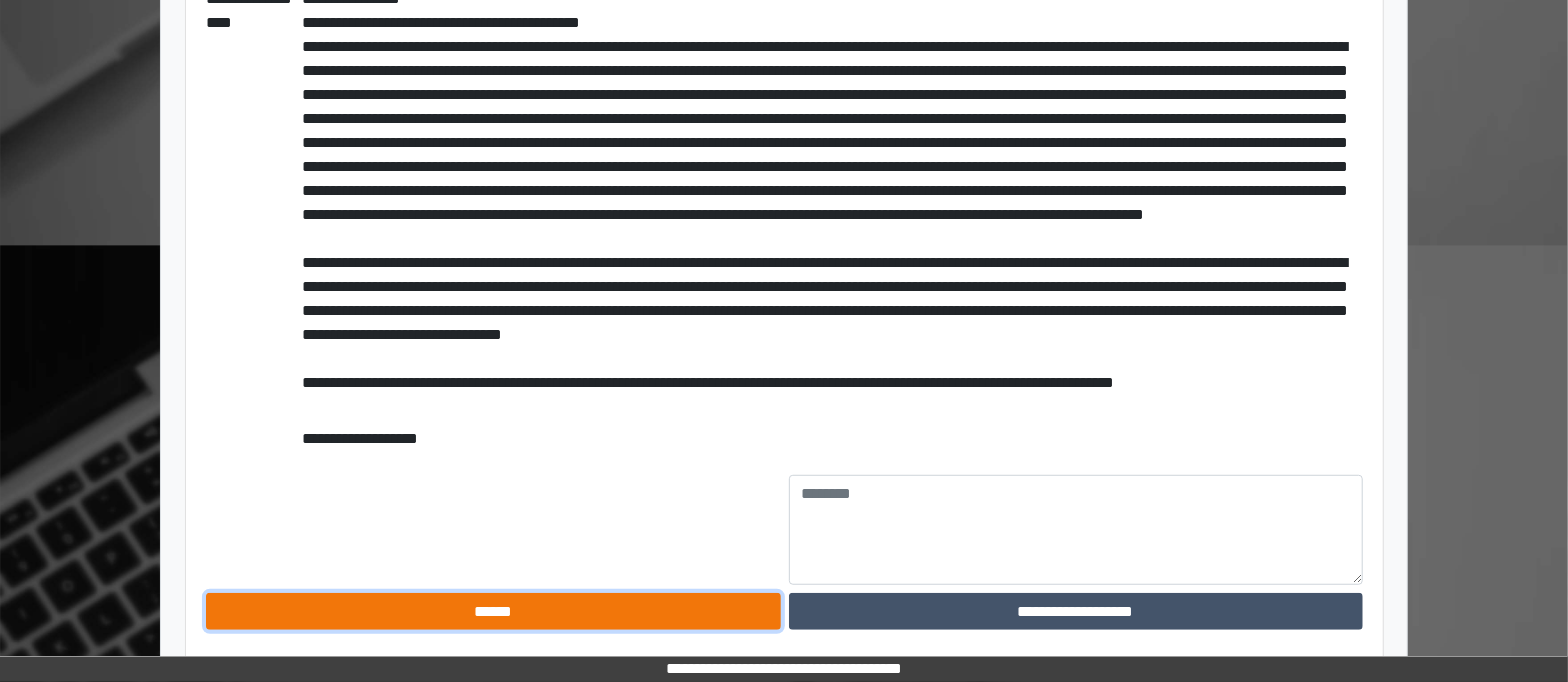 click on "******" at bounding box center (493, 612) 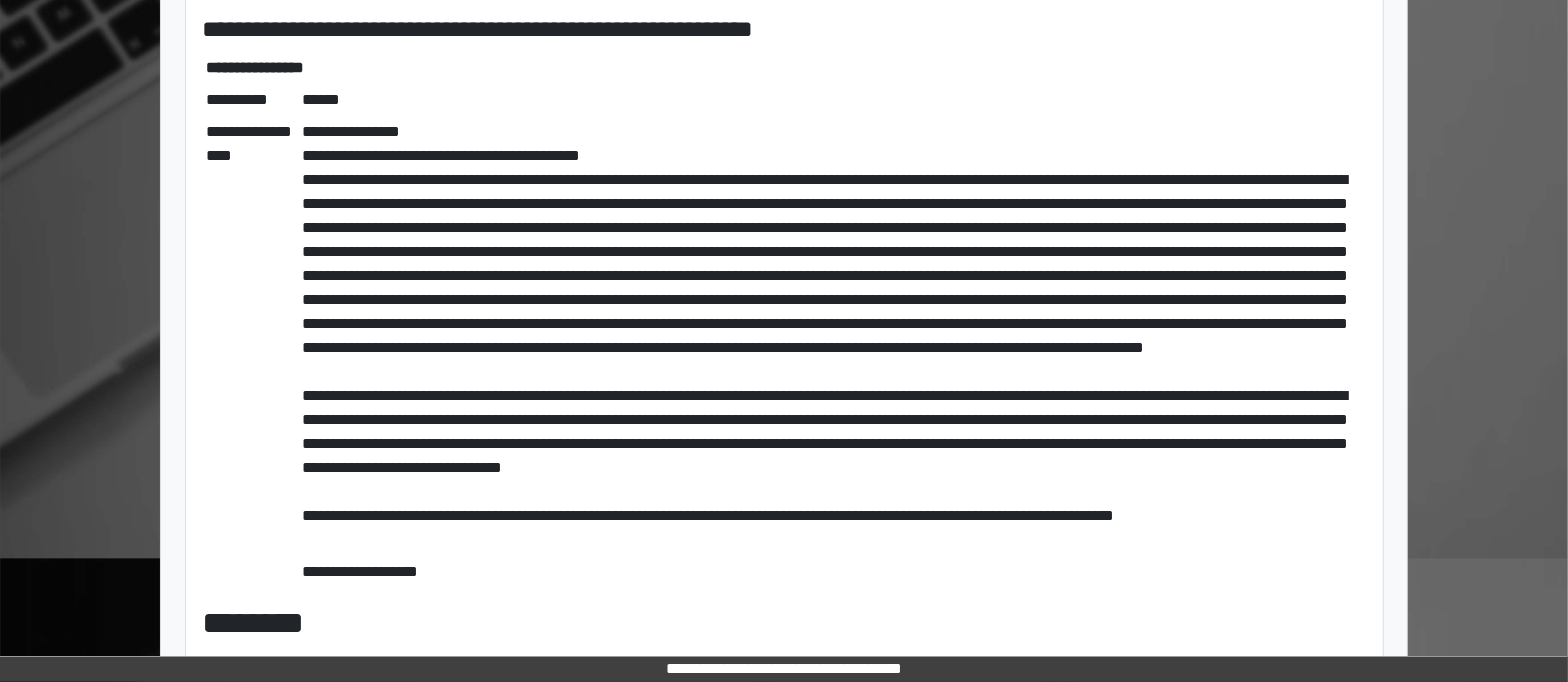 scroll, scrollTop: 0, scrollLeft: 0, axis: both 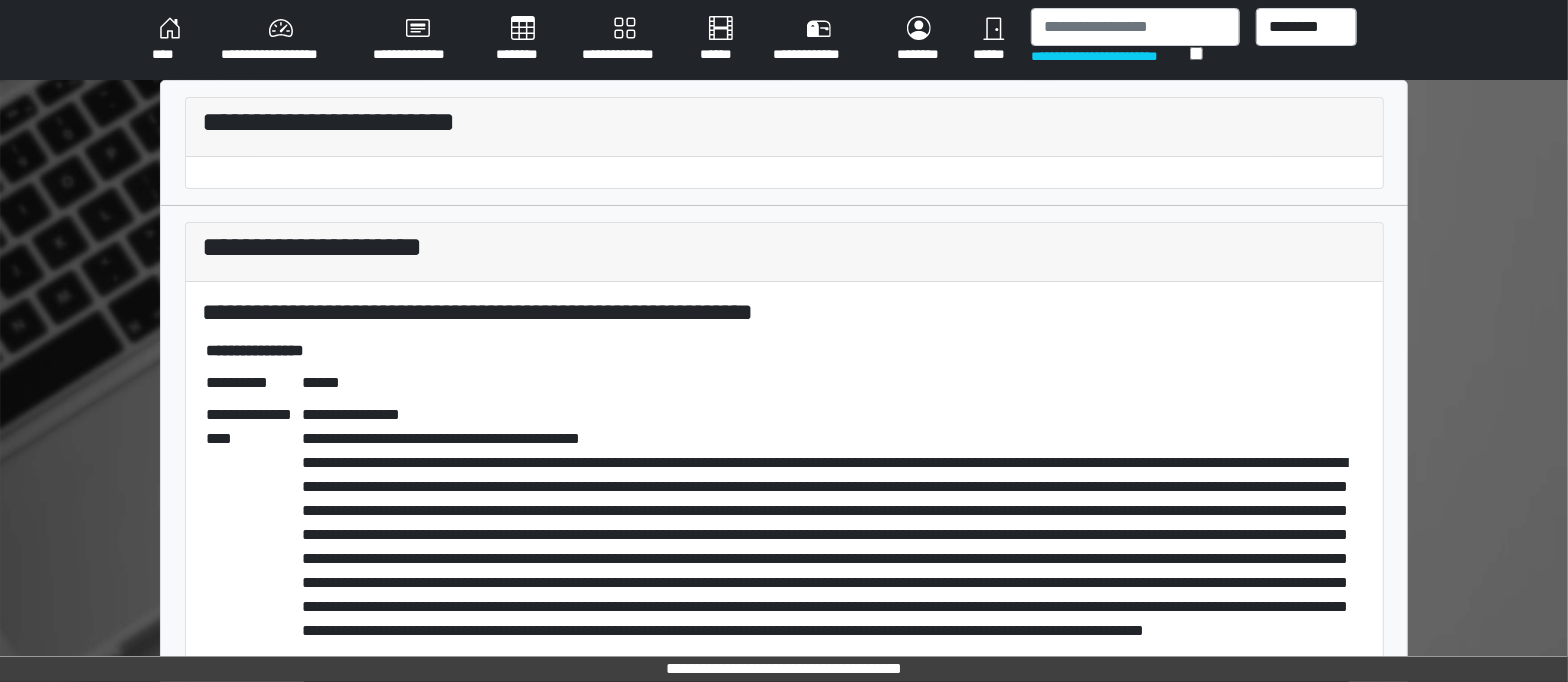 click on "****" at bounding box center (170, 40) 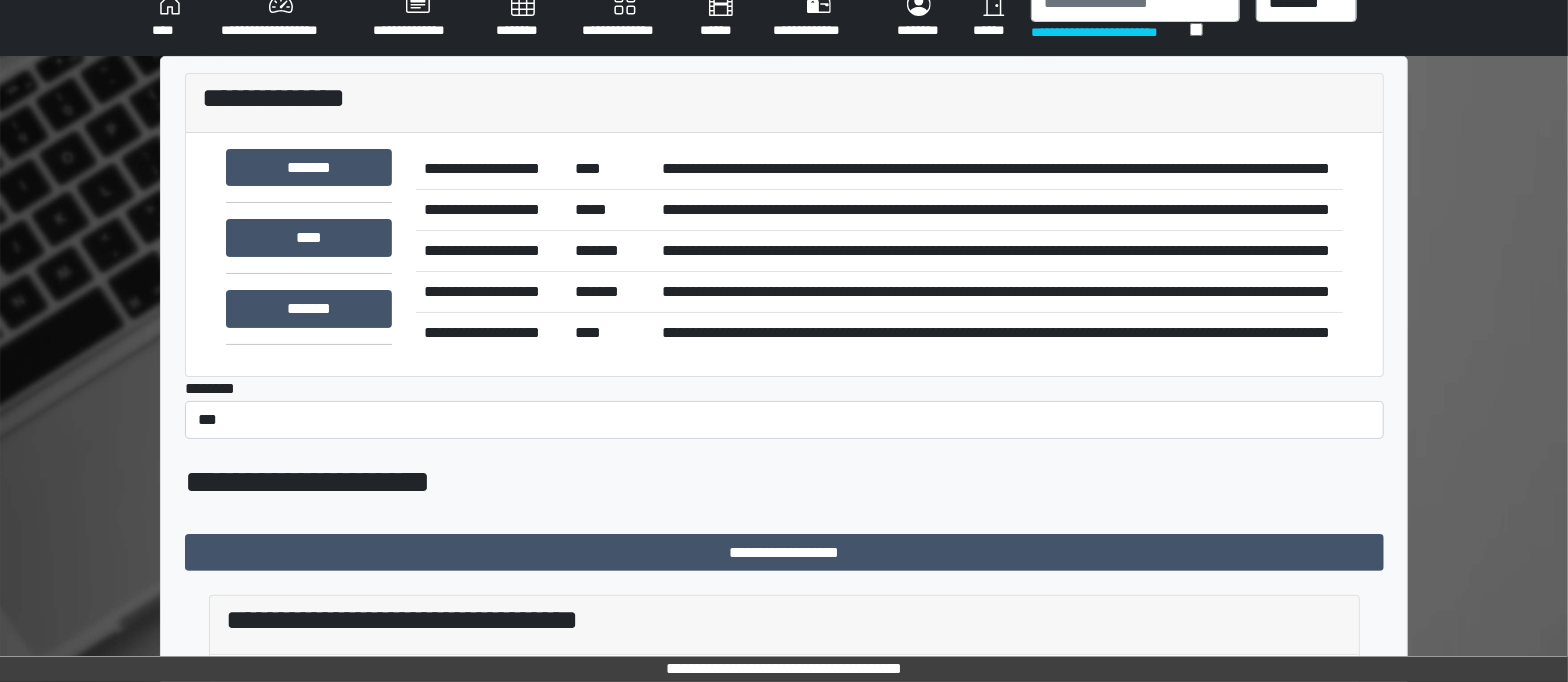 scroll, scrollTop: 0, scrollLeft: 0, axis: both 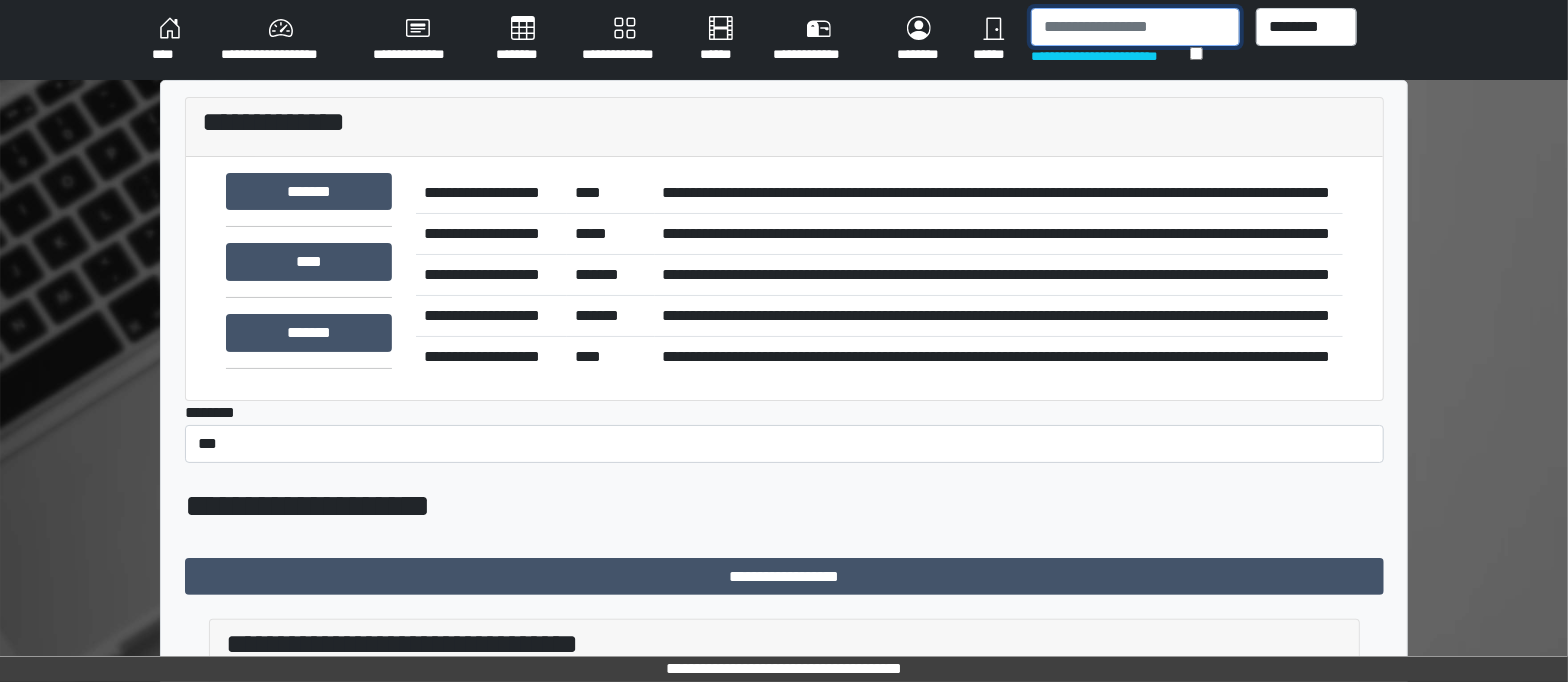 click at bounding box center [1135, 27] 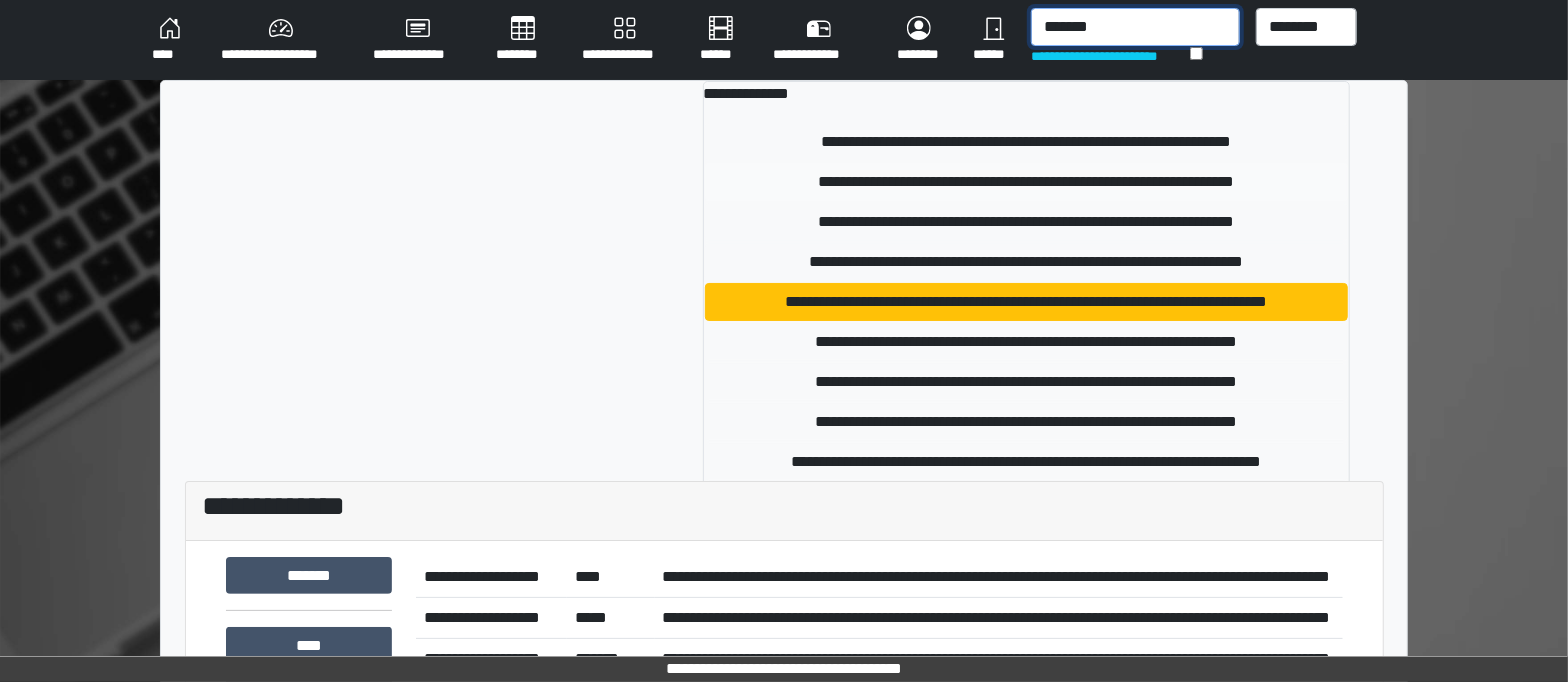 type on "*******" 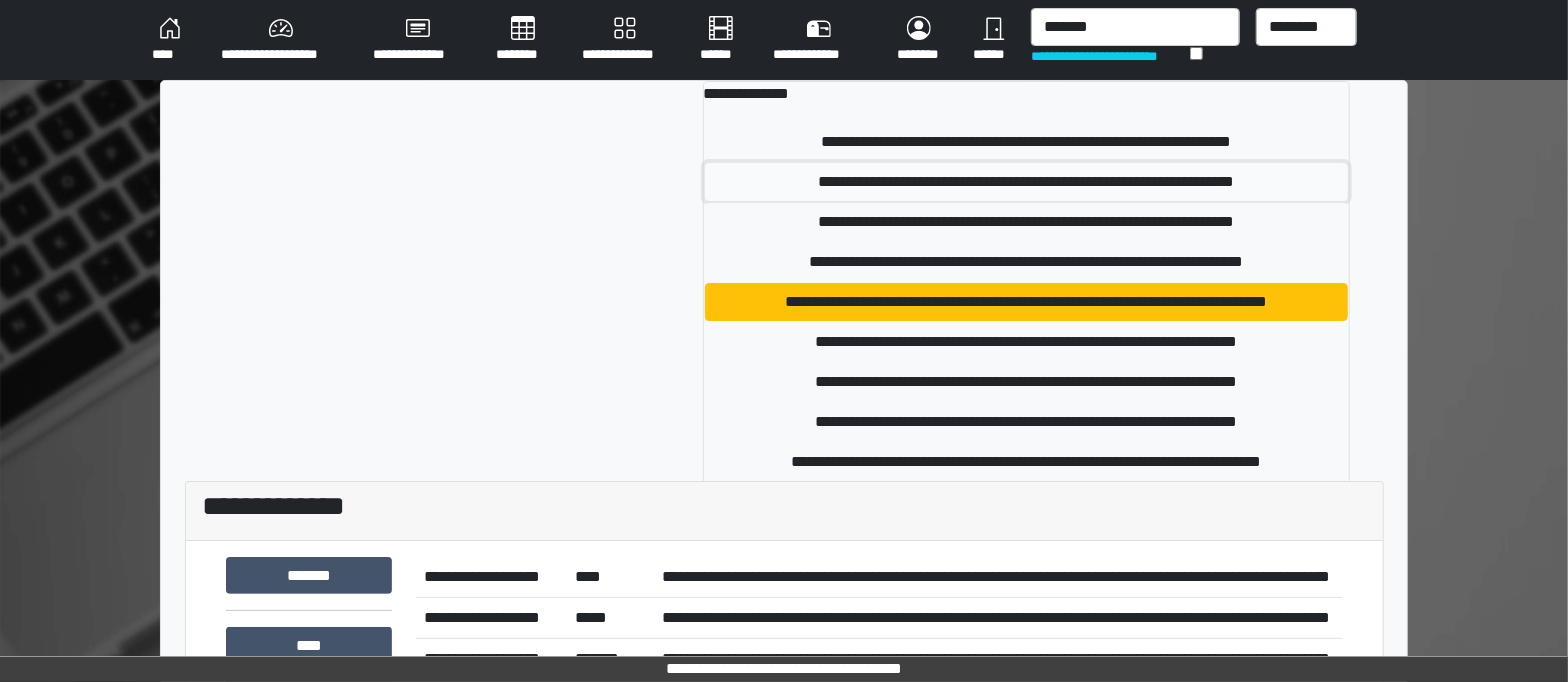 click on "**********" at bounding box center (1026, 182) 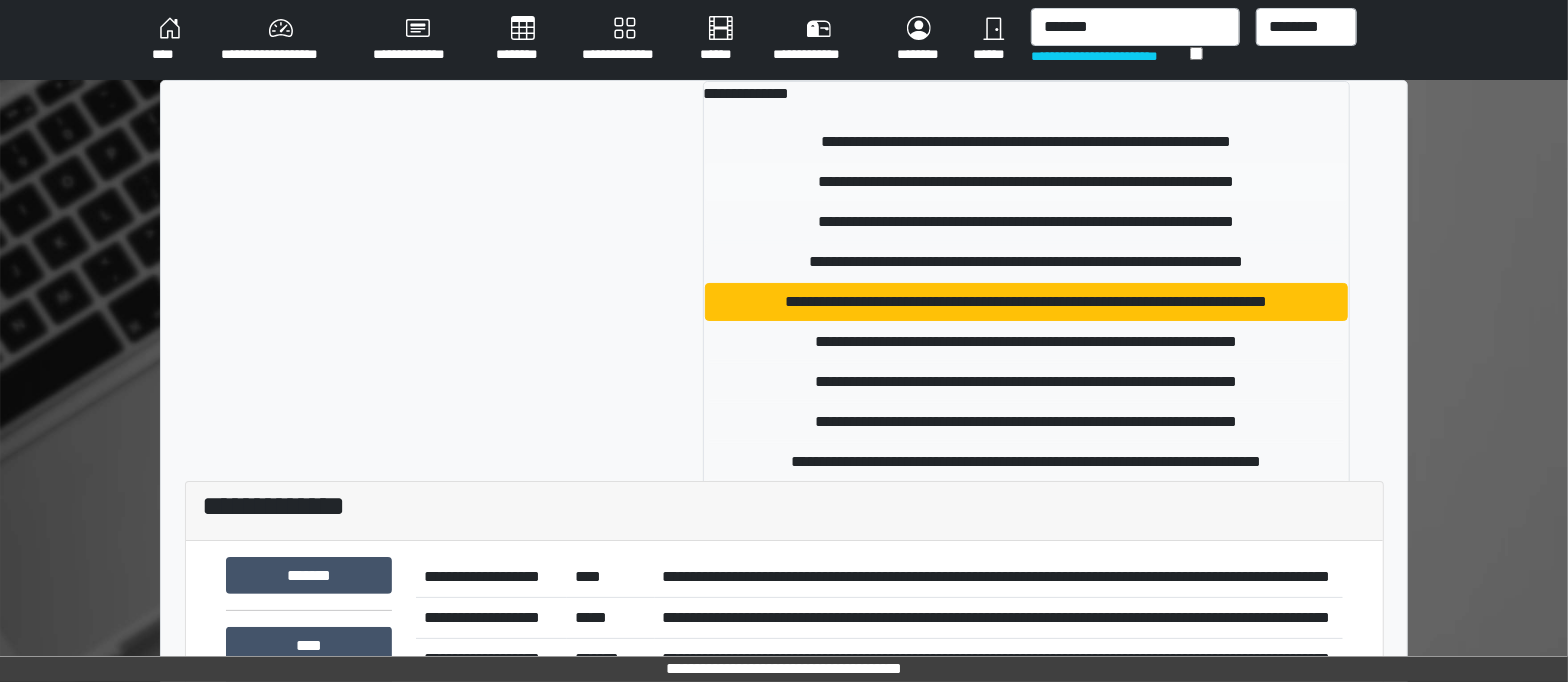 type 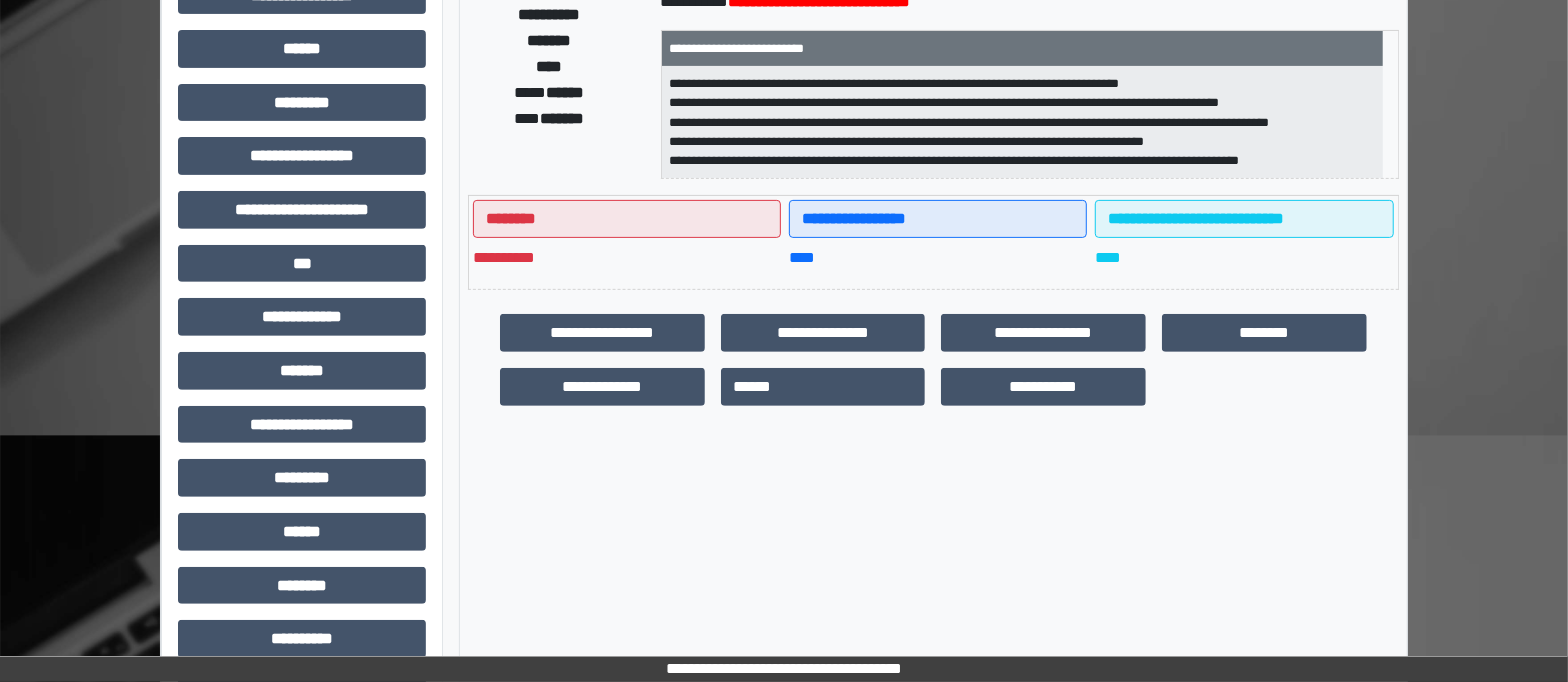 scroll, scrollTop: 484, scrollLeft: 0, axis: vertical 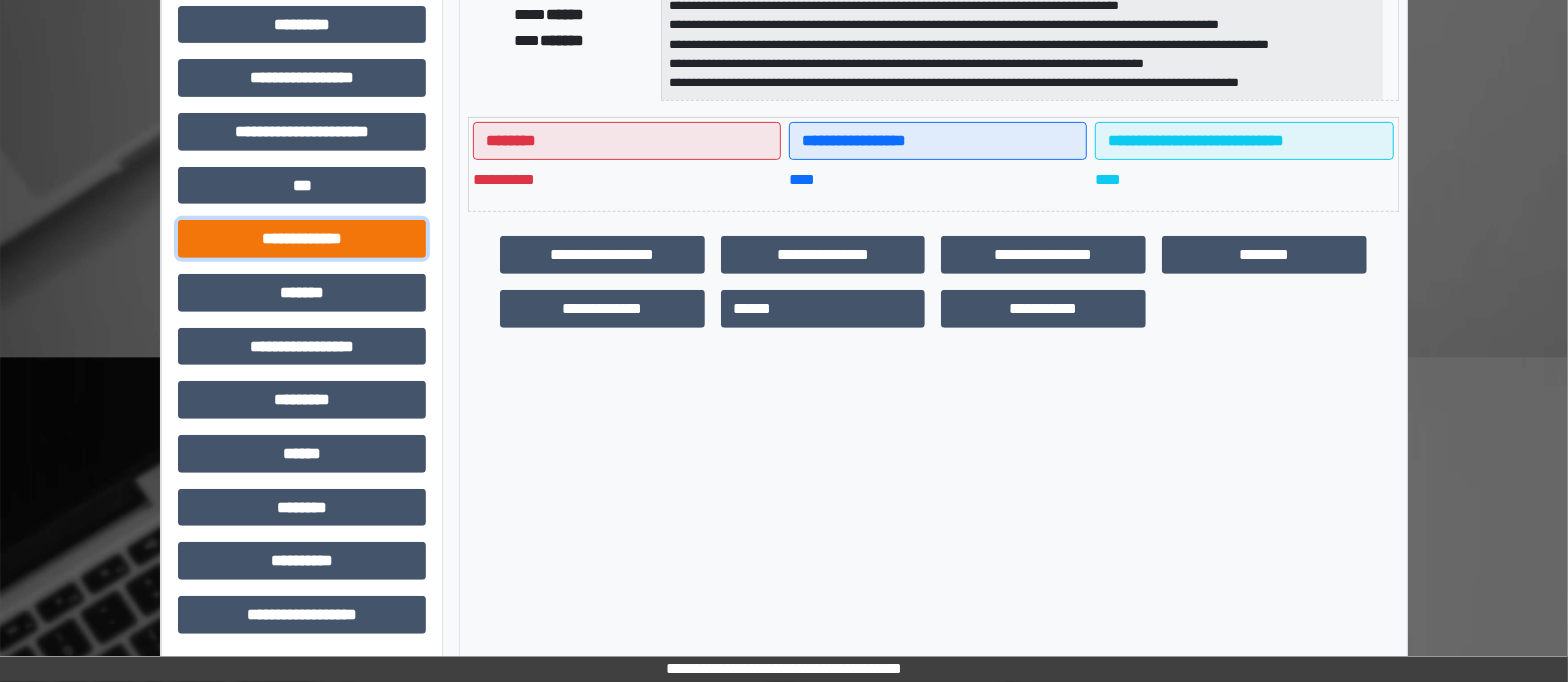 click on "**********" at bounding box center (302, 239) 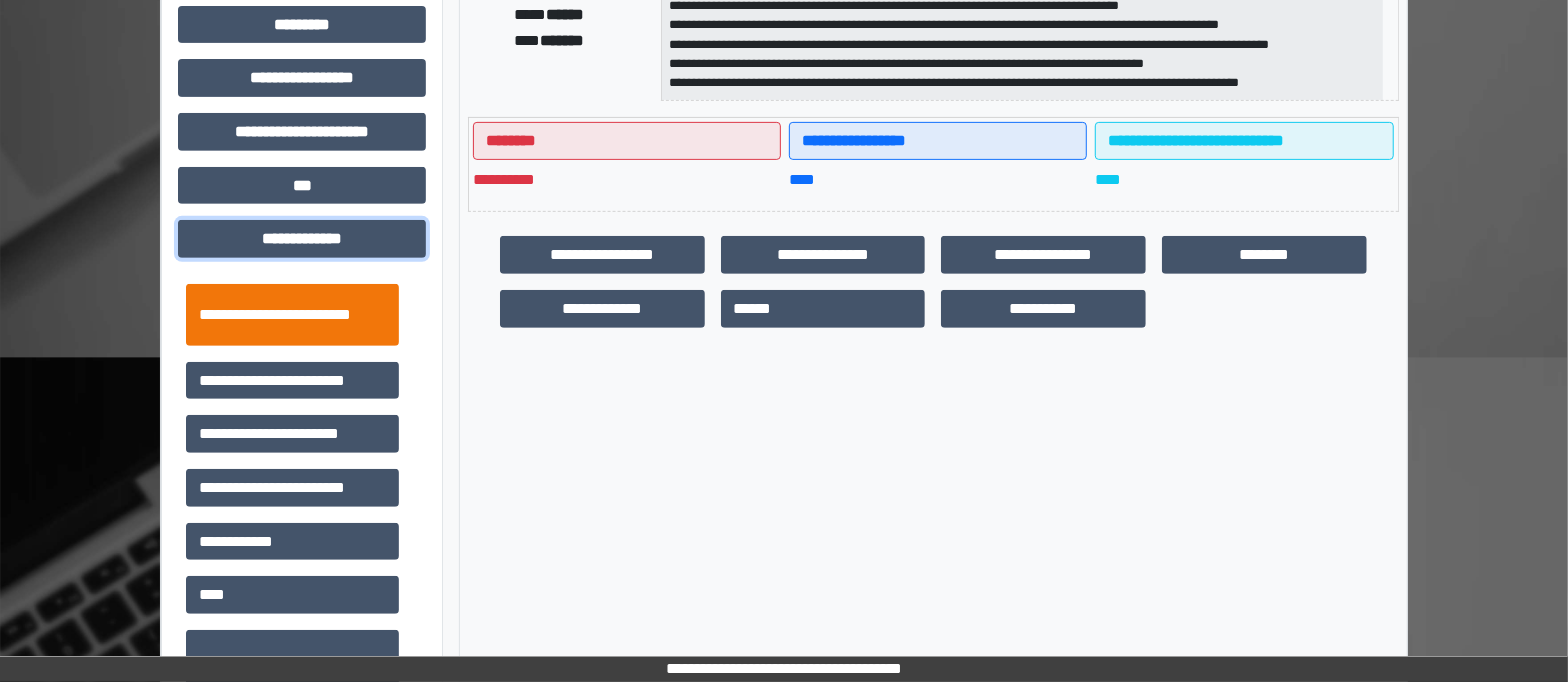 scroll, scrollTop: 499, scrollLeft: 0, axis: vertical 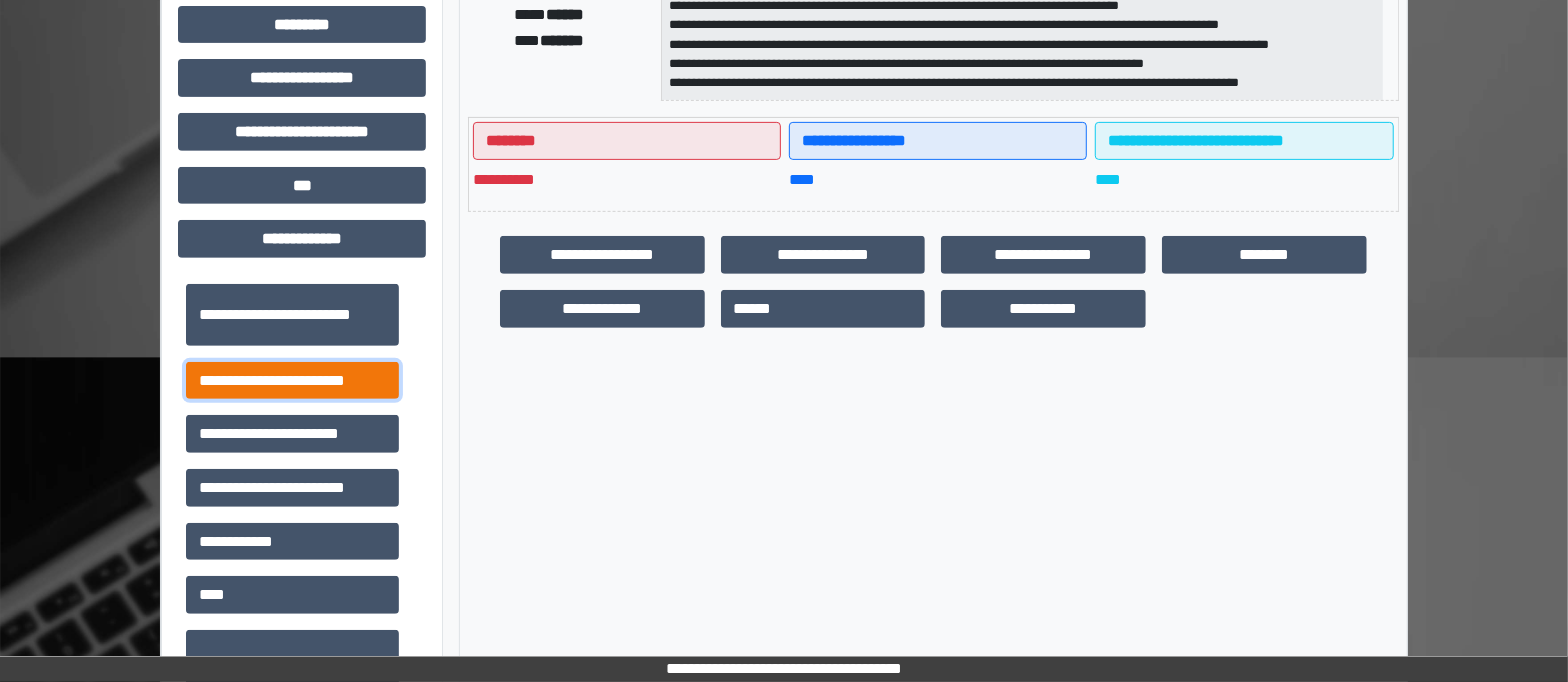 click on "**********" at bounding box center (292, 381) 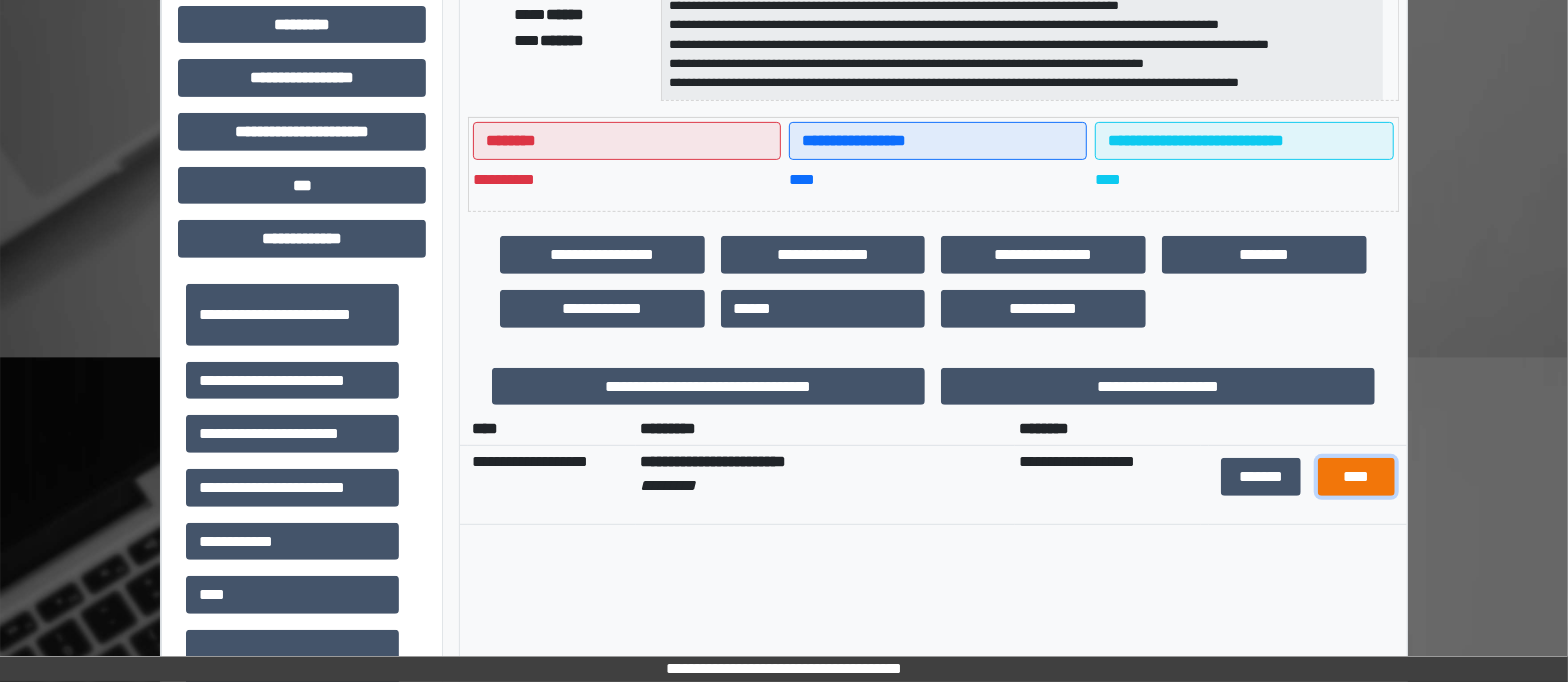 click on "****" at bounding box center (1356, 477) 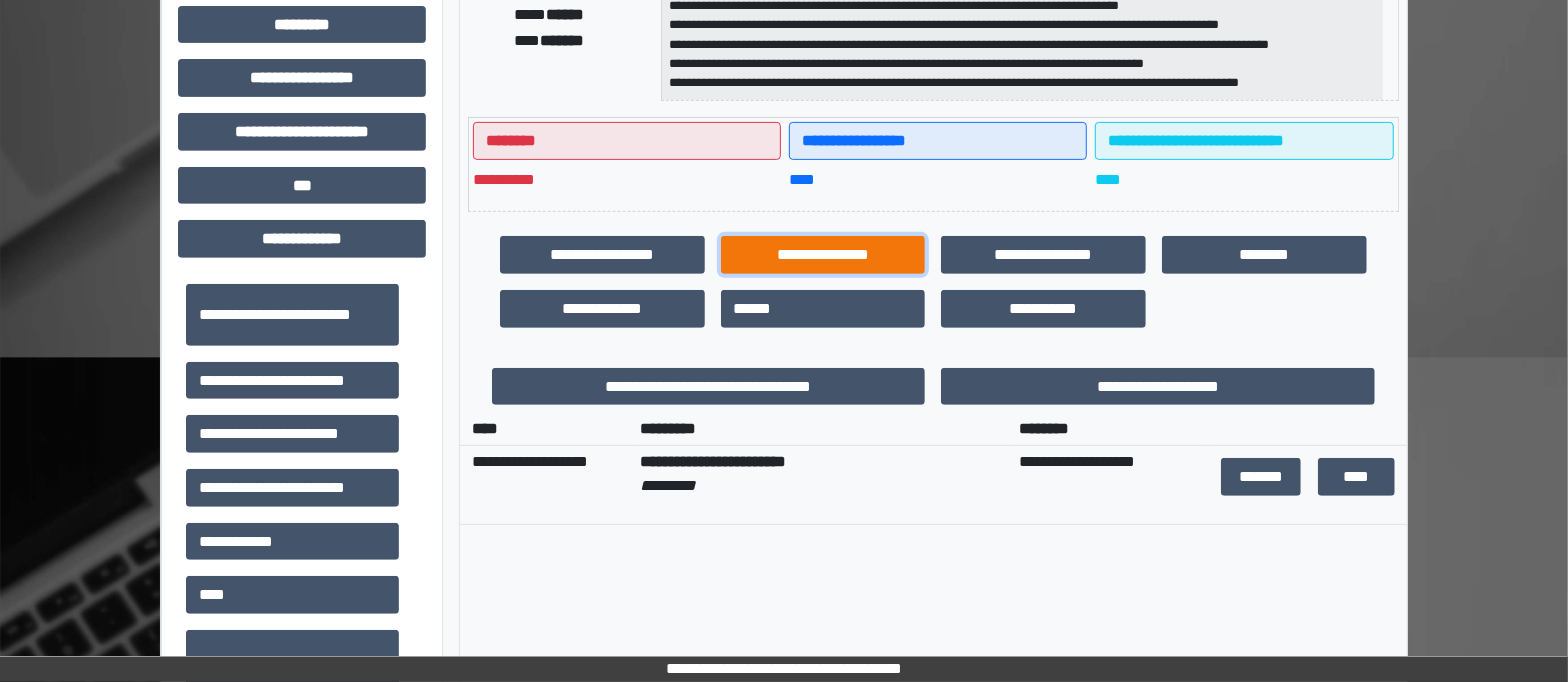 click on "**********" at bounding box center [823, 255] 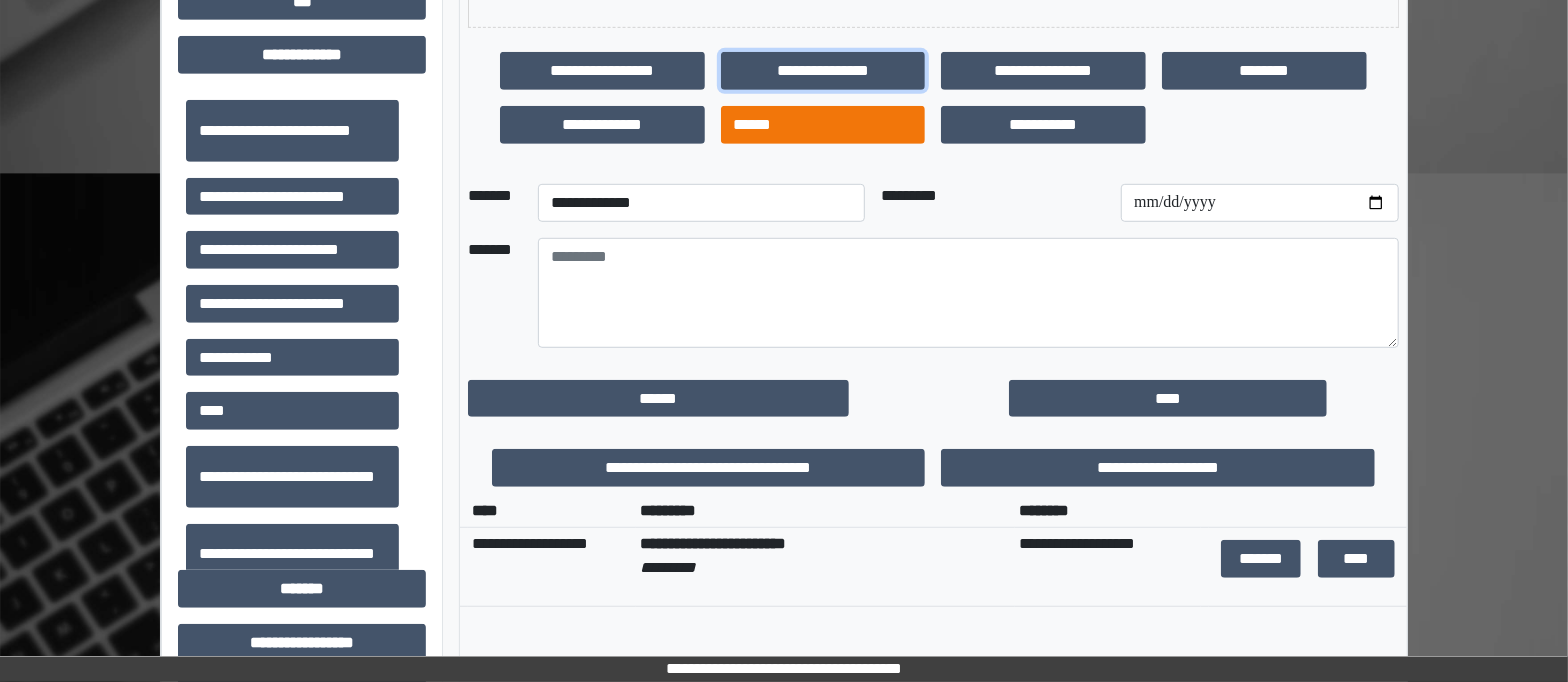 scroll, scrollTop: 484, scrollLeft: 0, axis: vertical 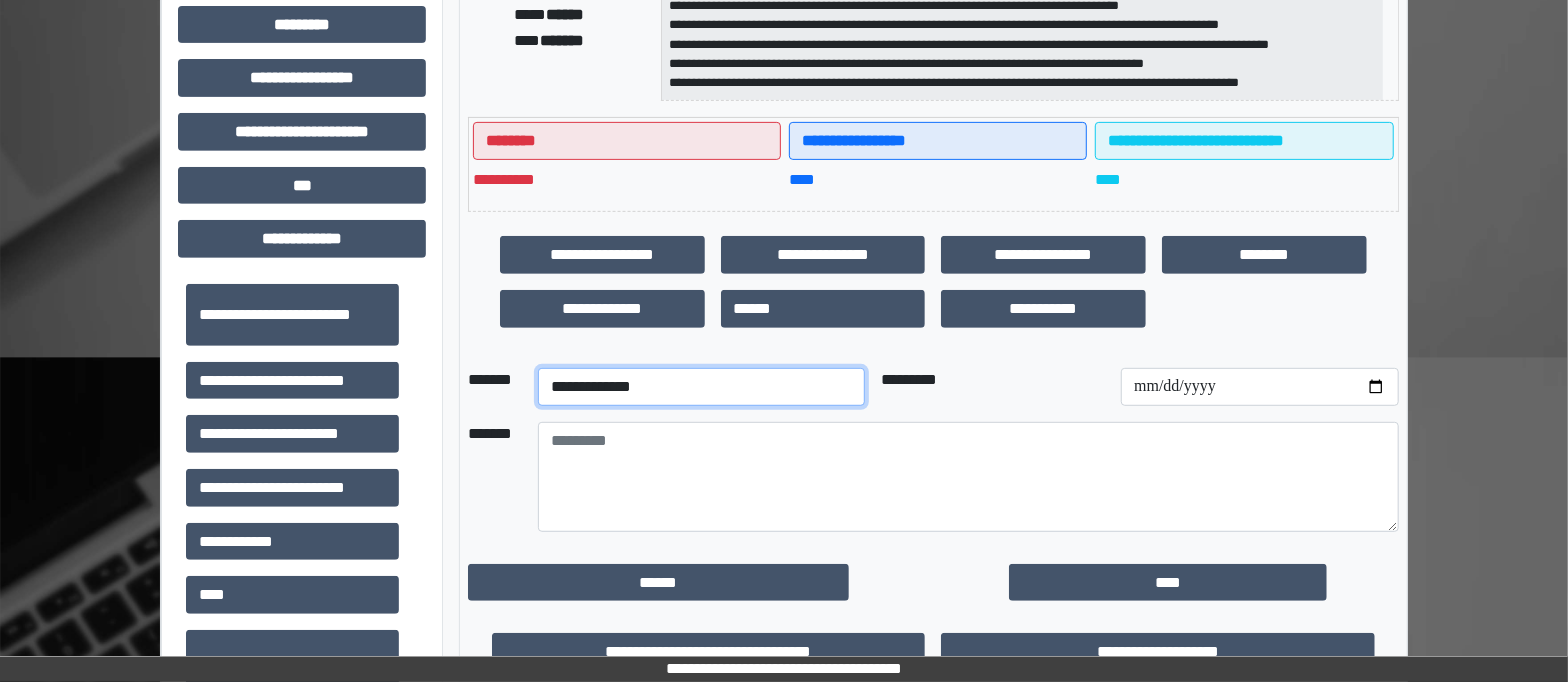 click on "**********" at bounding box center [701, 387] 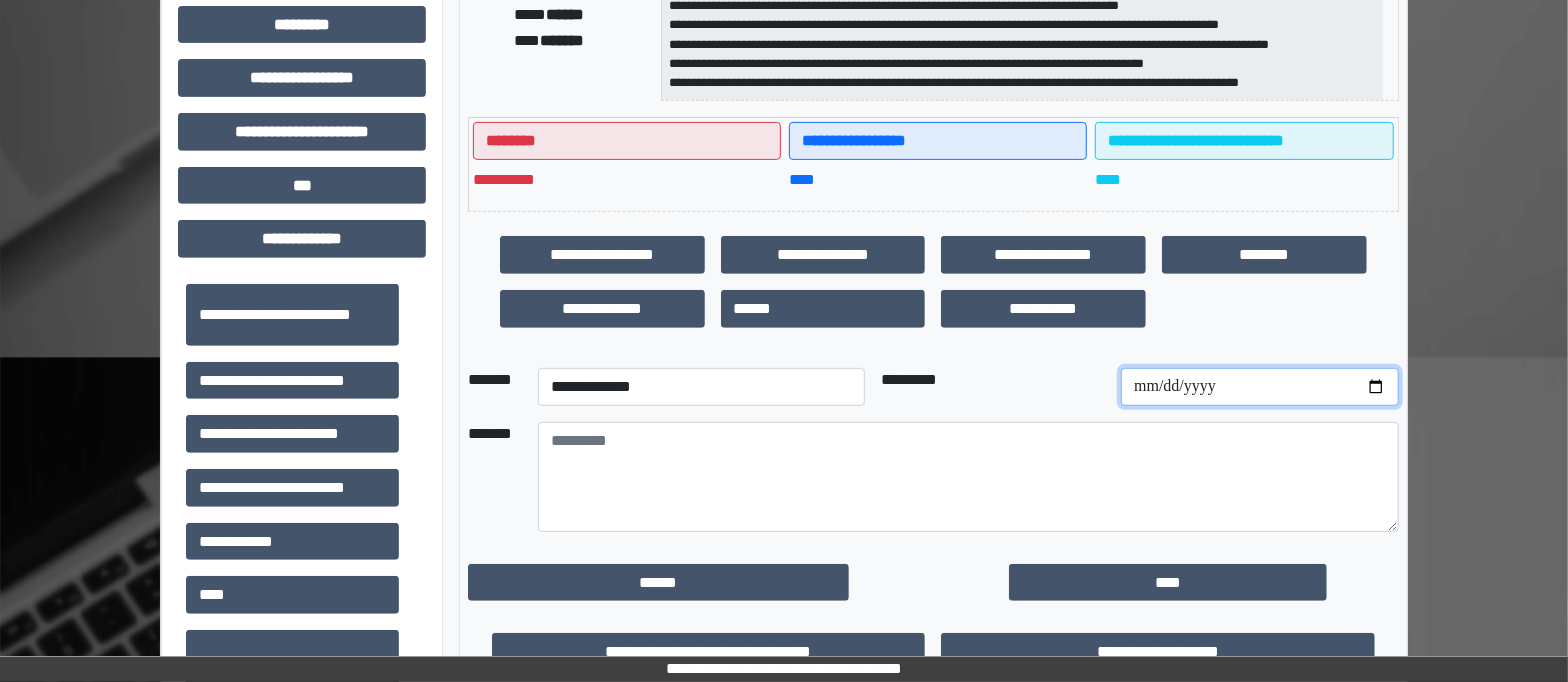 click at bounding box center (1259, 387) 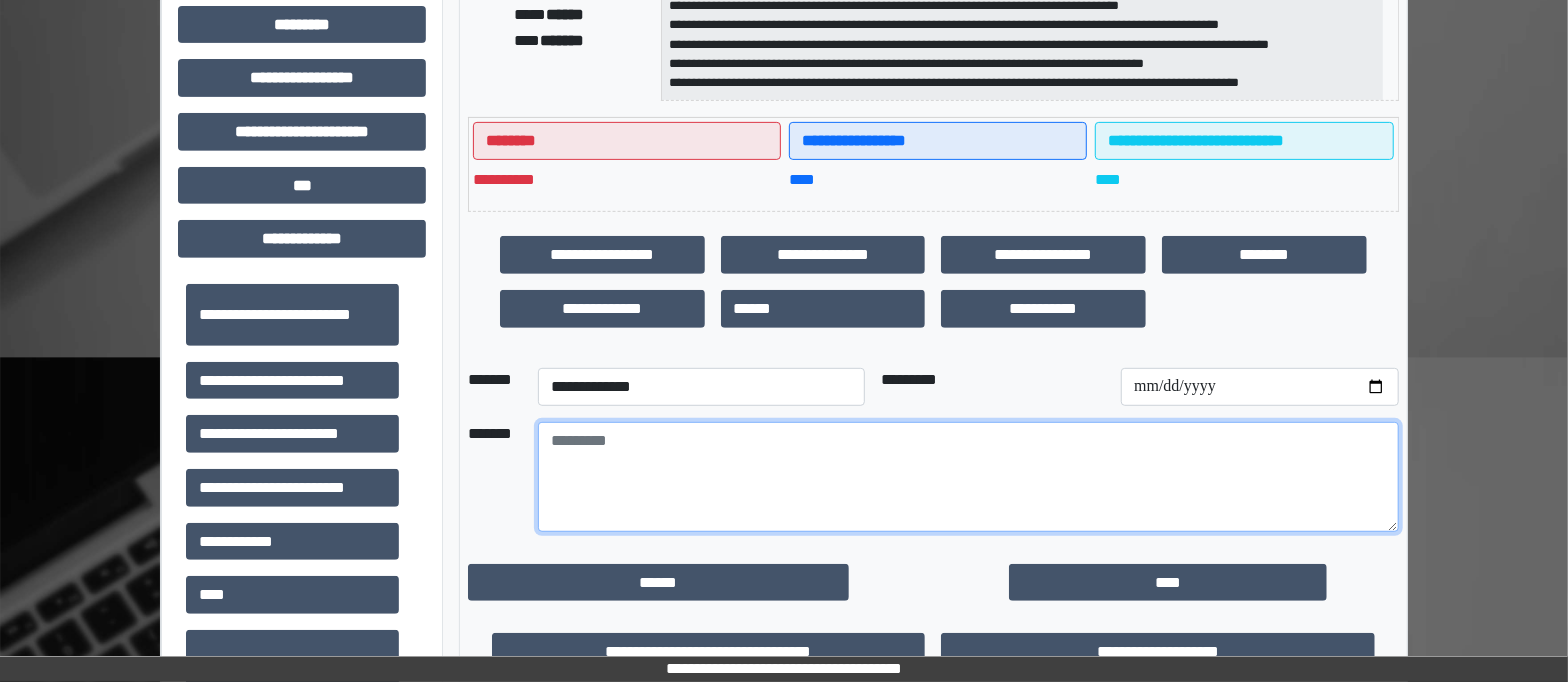 click at bounding box center [968, 477] 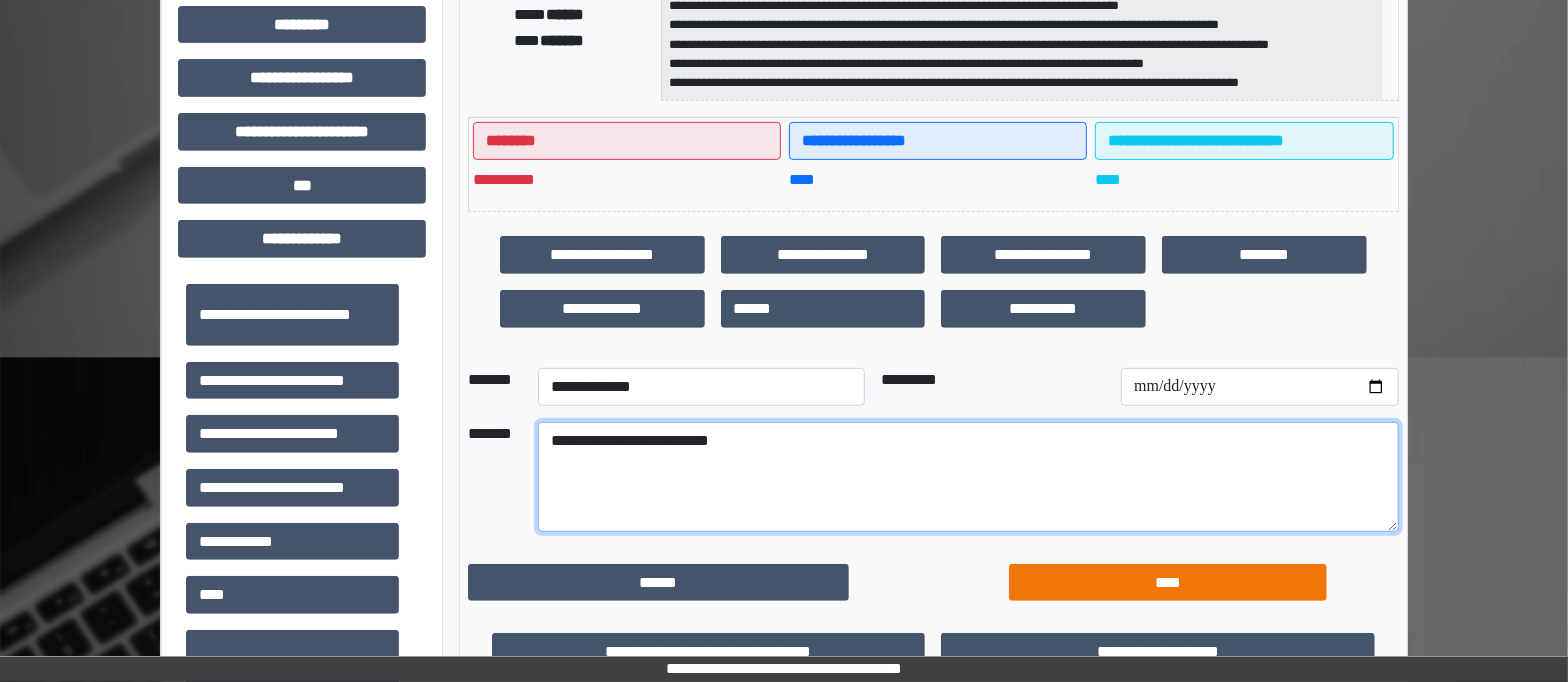 type on "**********" 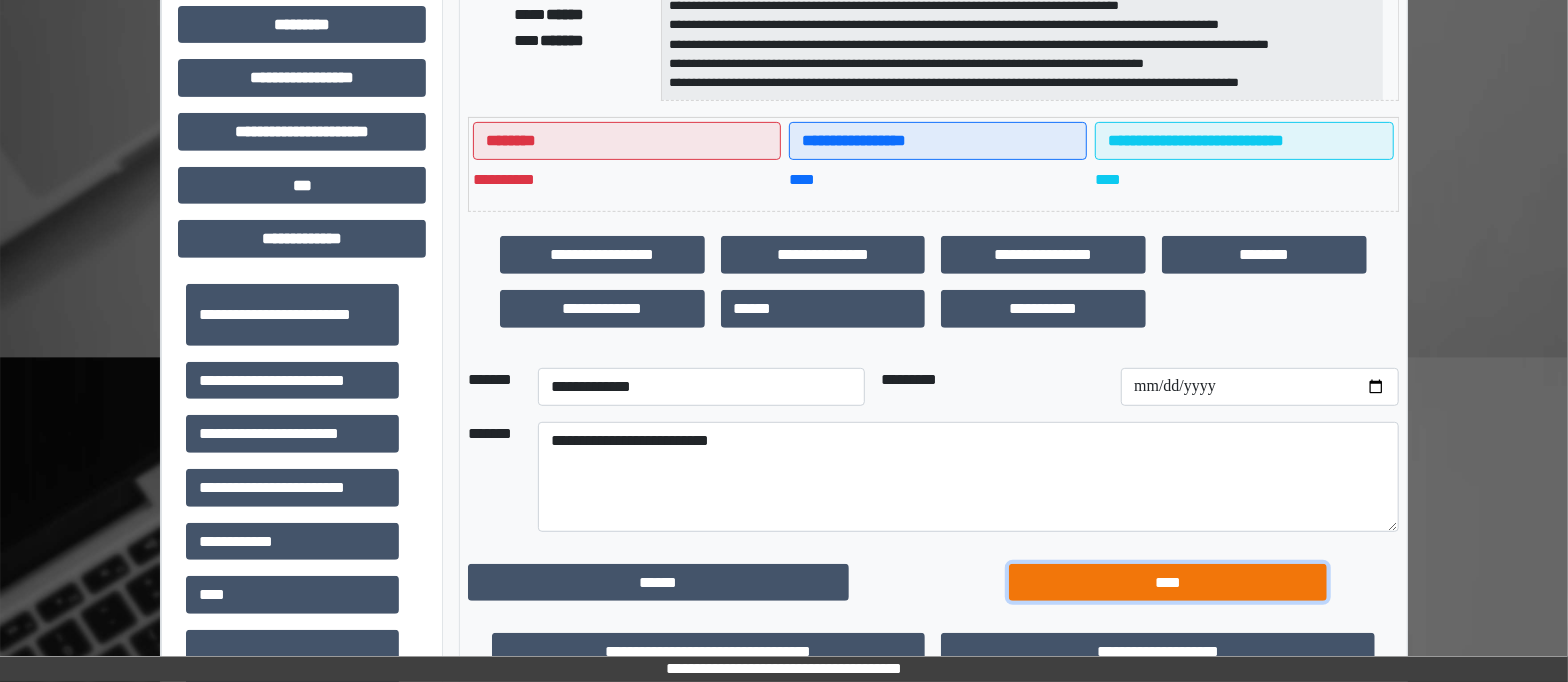 click on "****" at bounding box center [1168, 583] 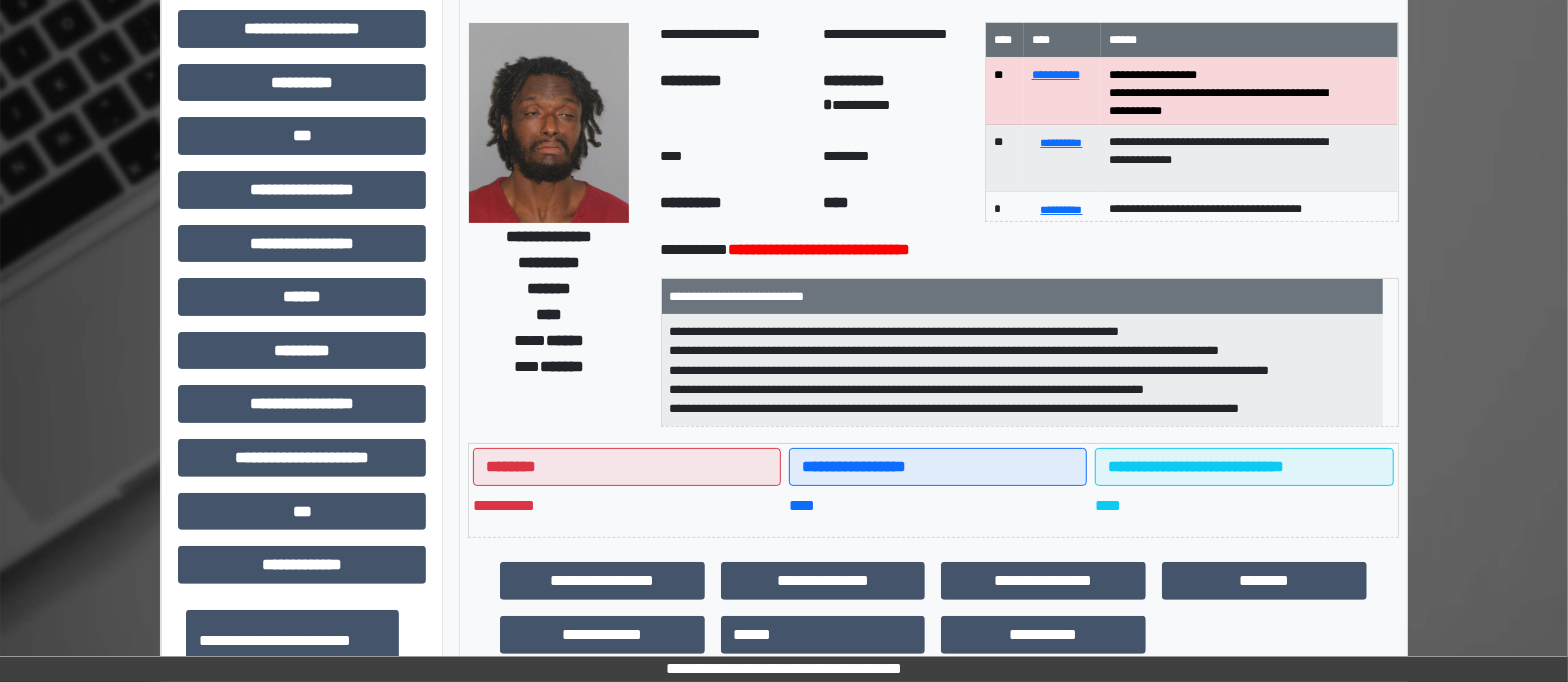 scroll, scrollTop: 0, scrollLeft: 0, axis: both 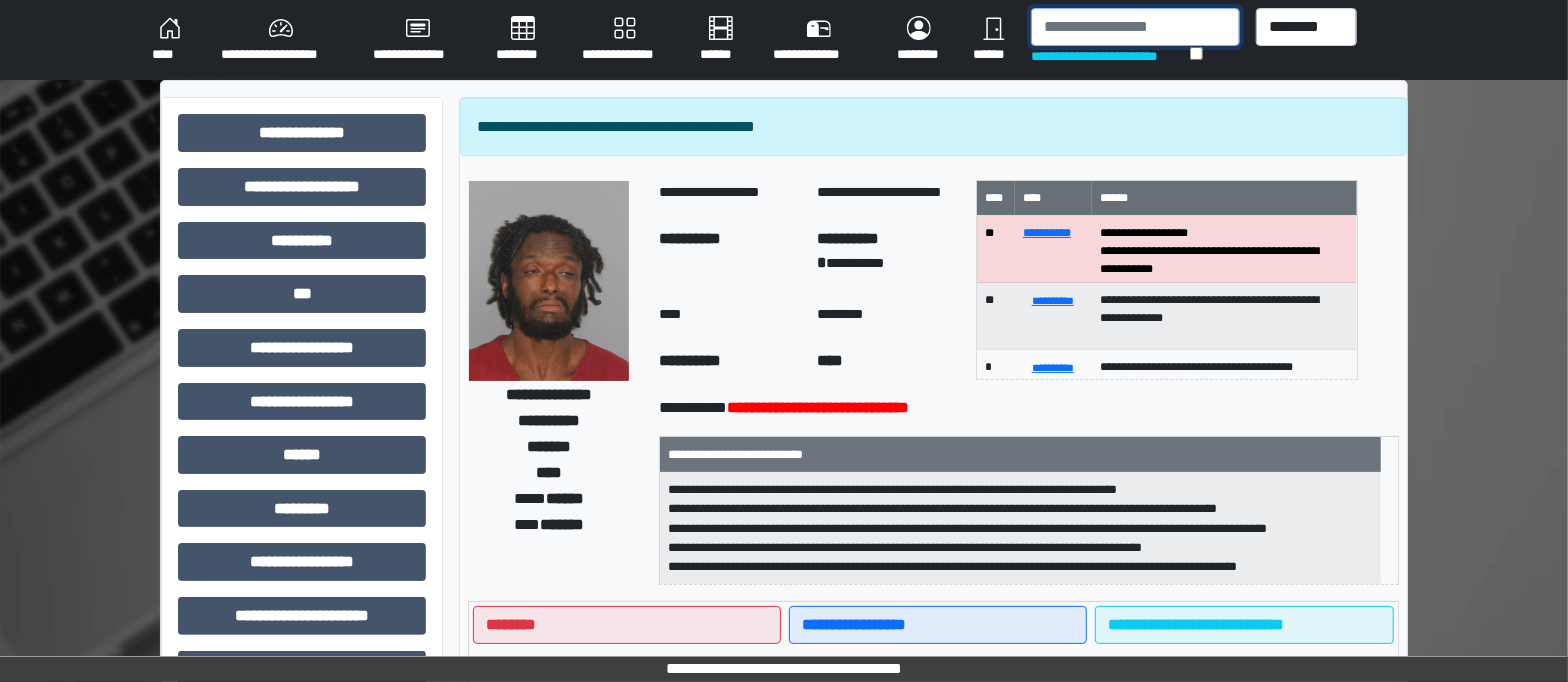 click at bounding box center [1135, 27] 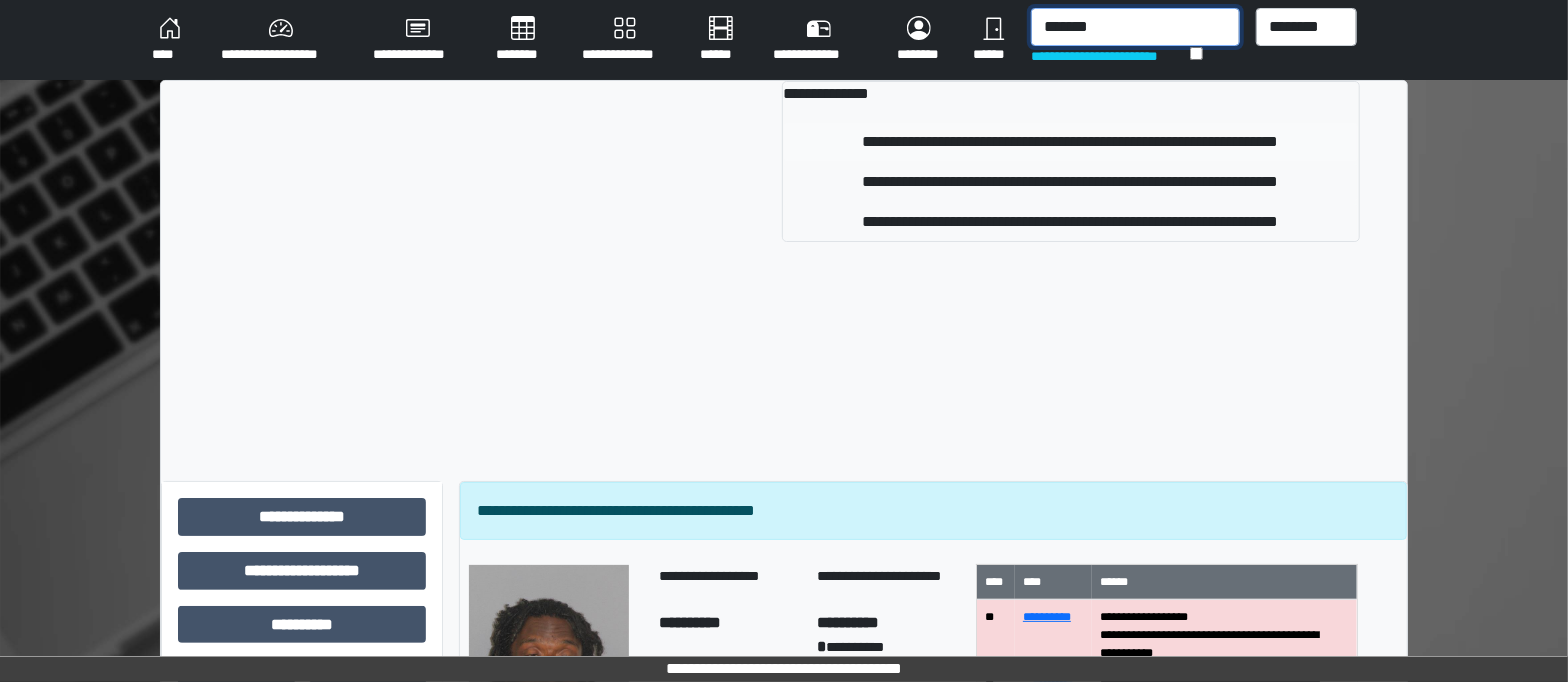 type on "*******" 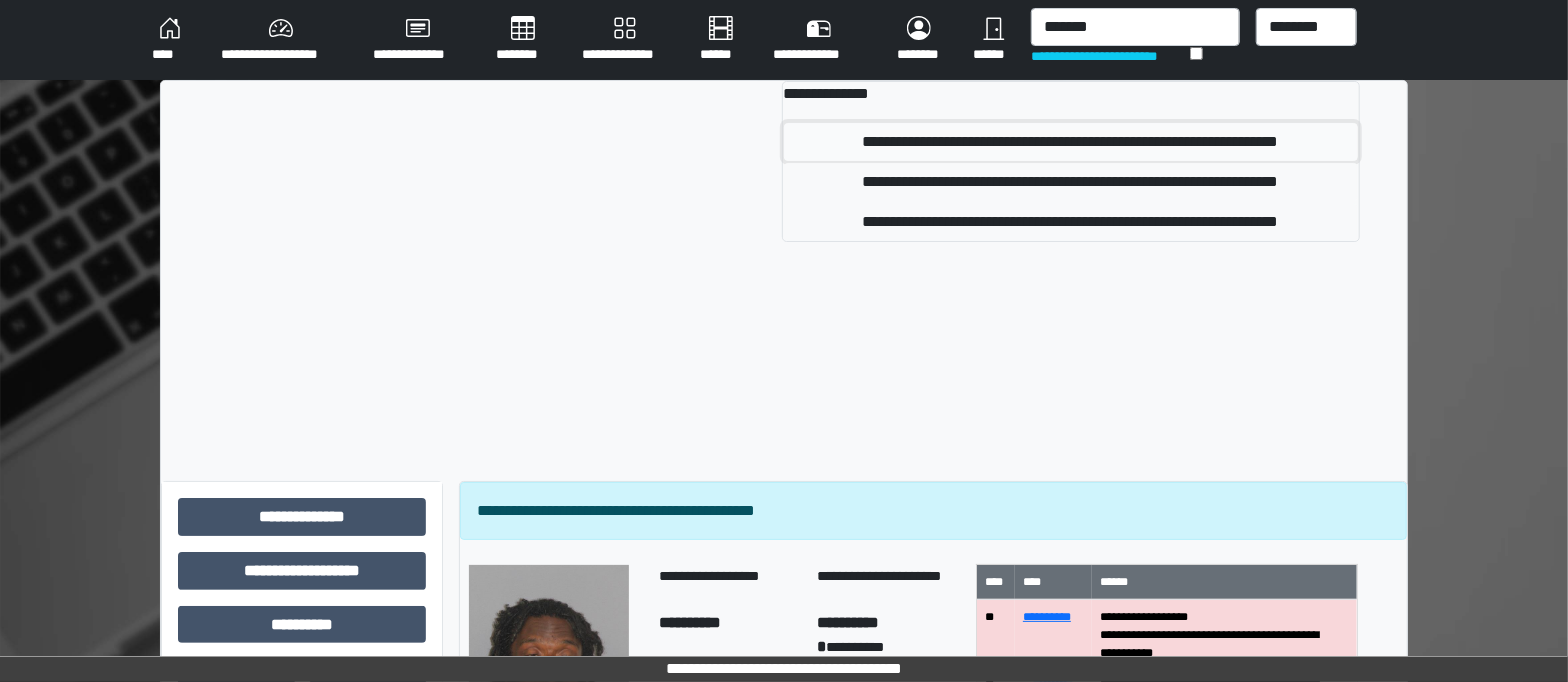 click on "**********" at bounding box center (1071, 142) 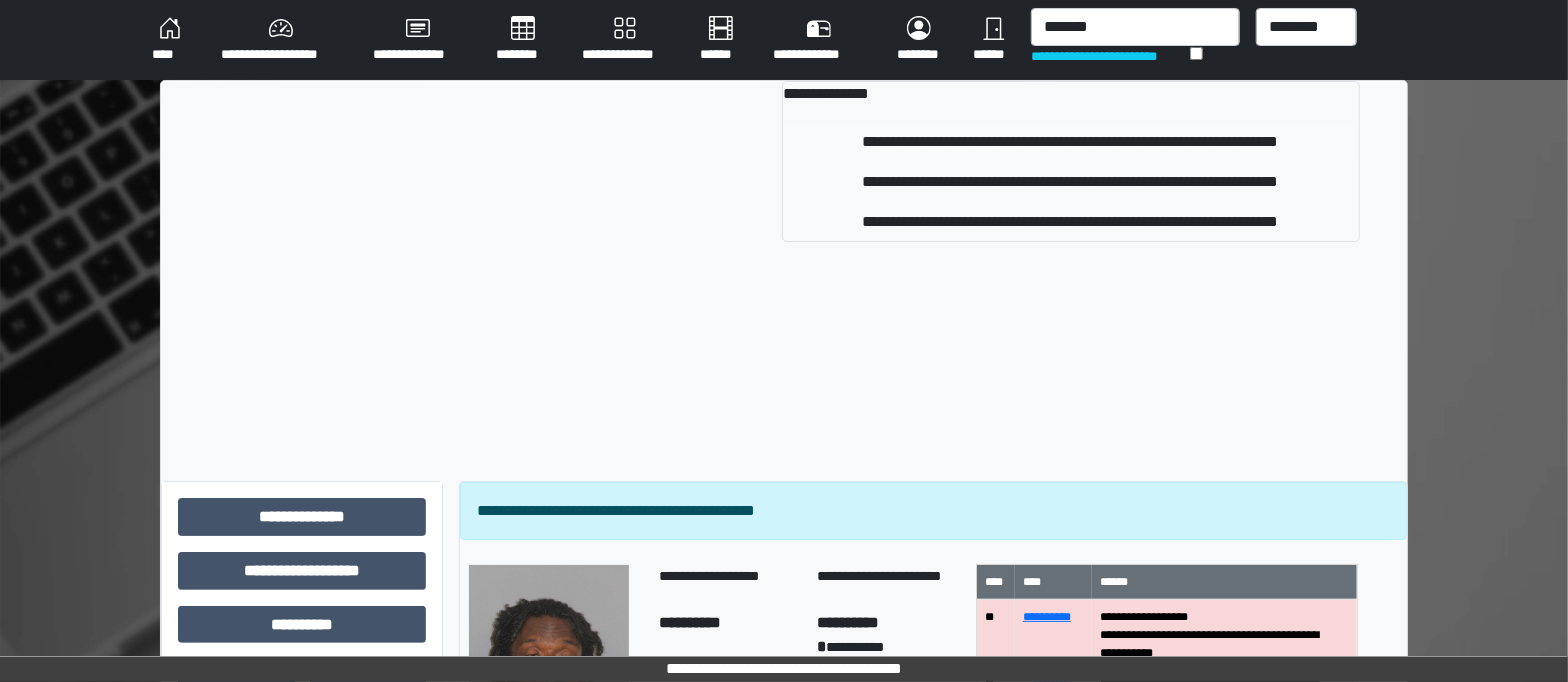 type 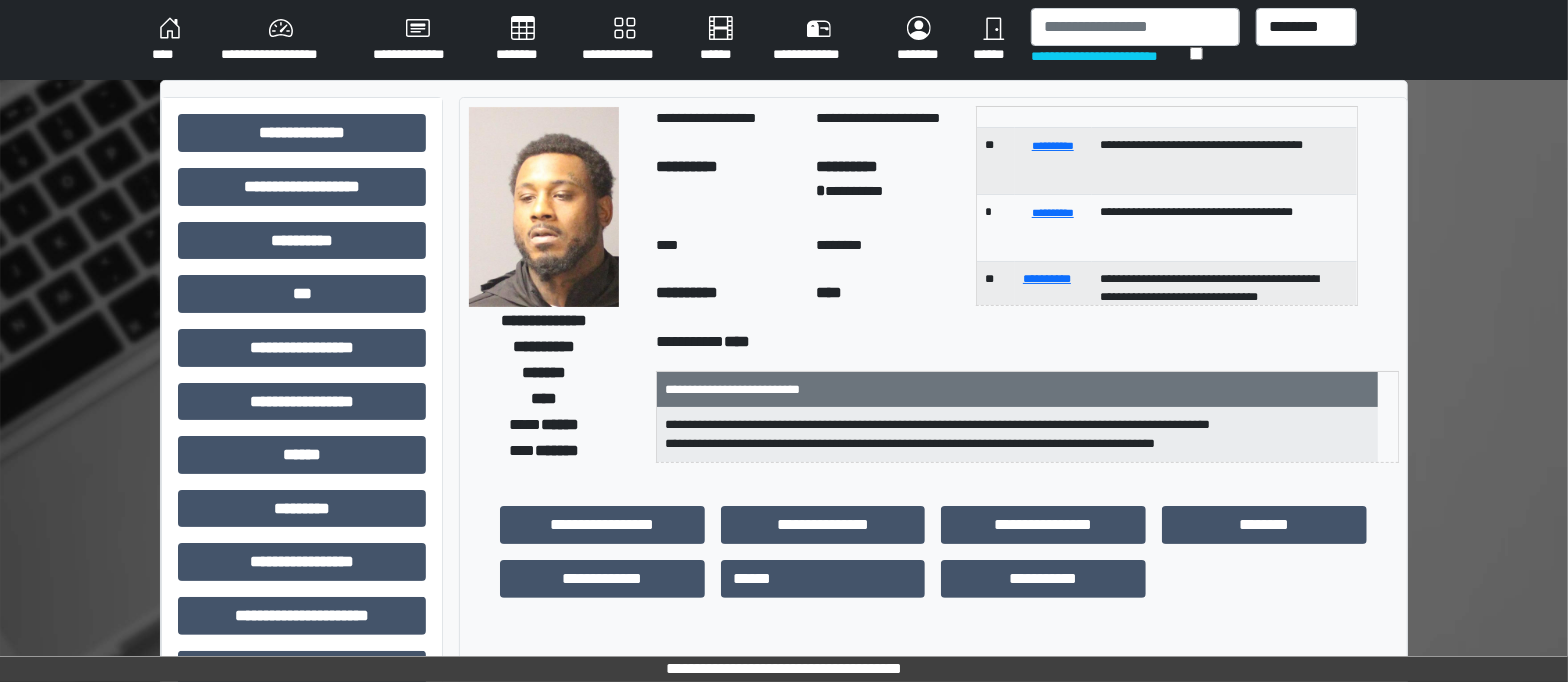scroll, scrollTop: 119, scrollLeft: 0, axis: vertical 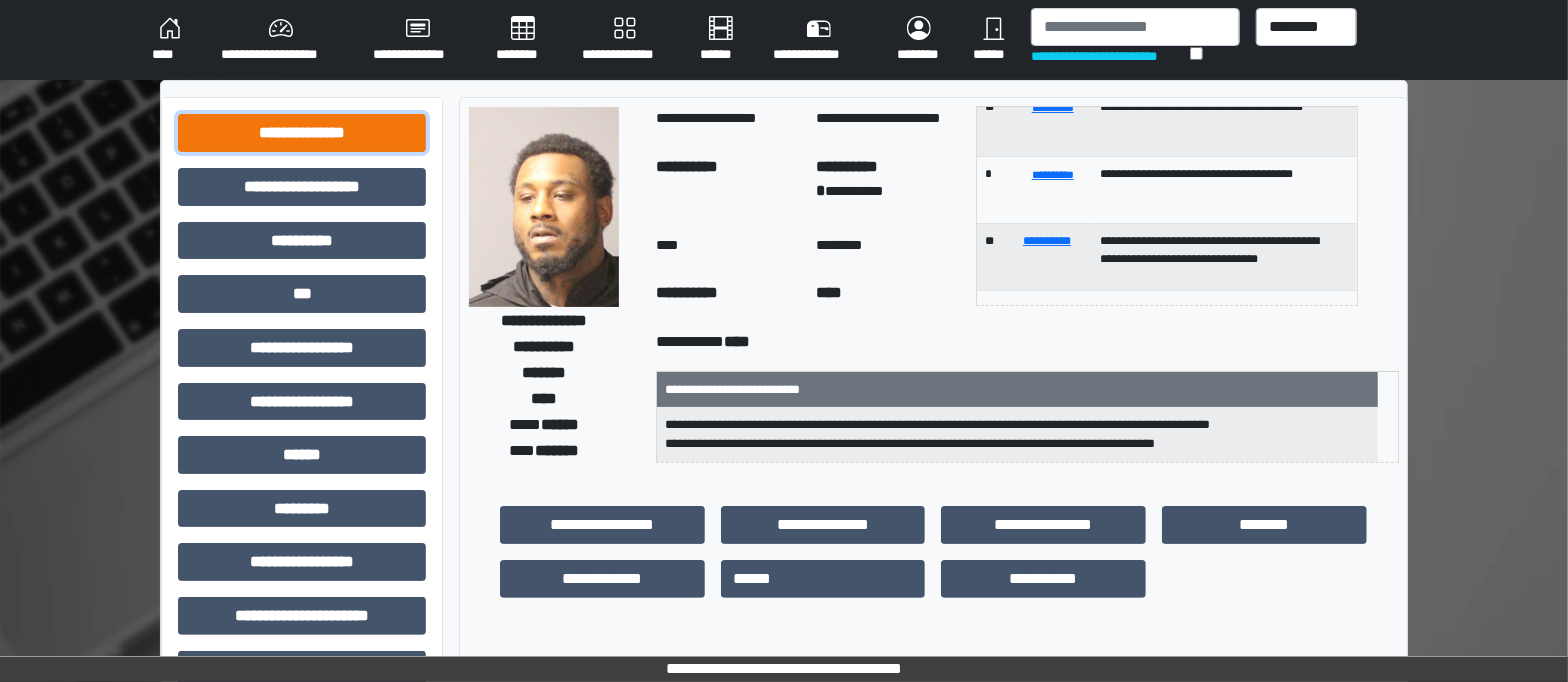 click on "**********" at bounding box center (302, 133) 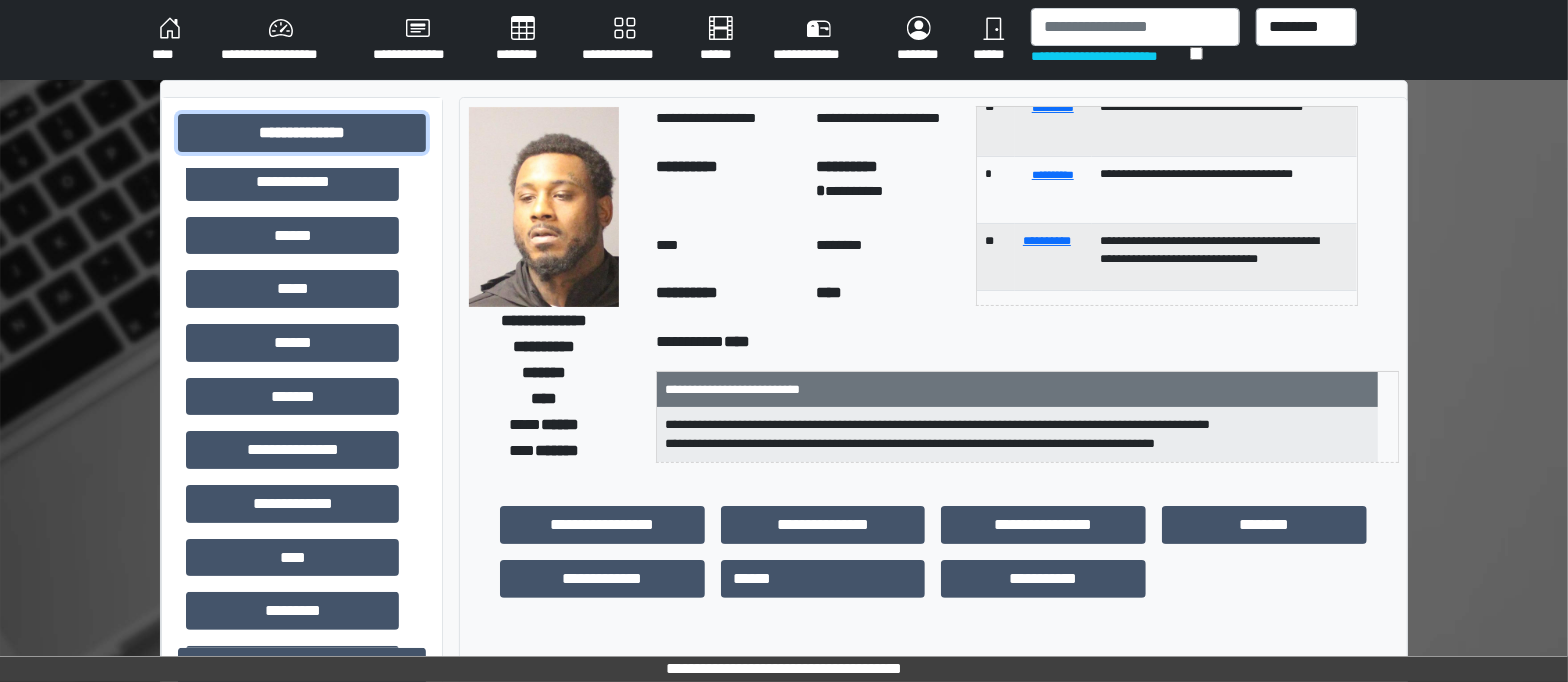 scroll, scrollTop: 573, scrollLeft: 0, axis: vertical 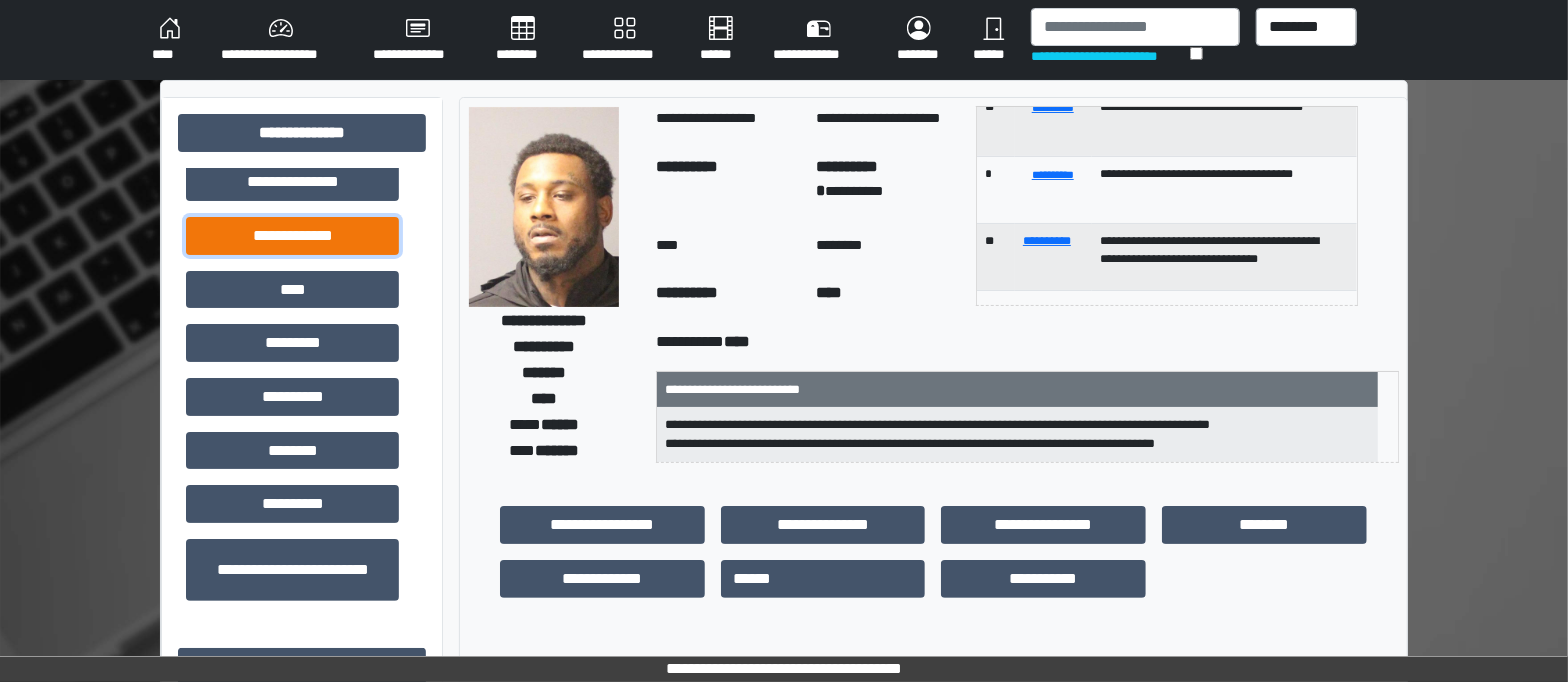 click on "**********" at bounding box center [292, 236] 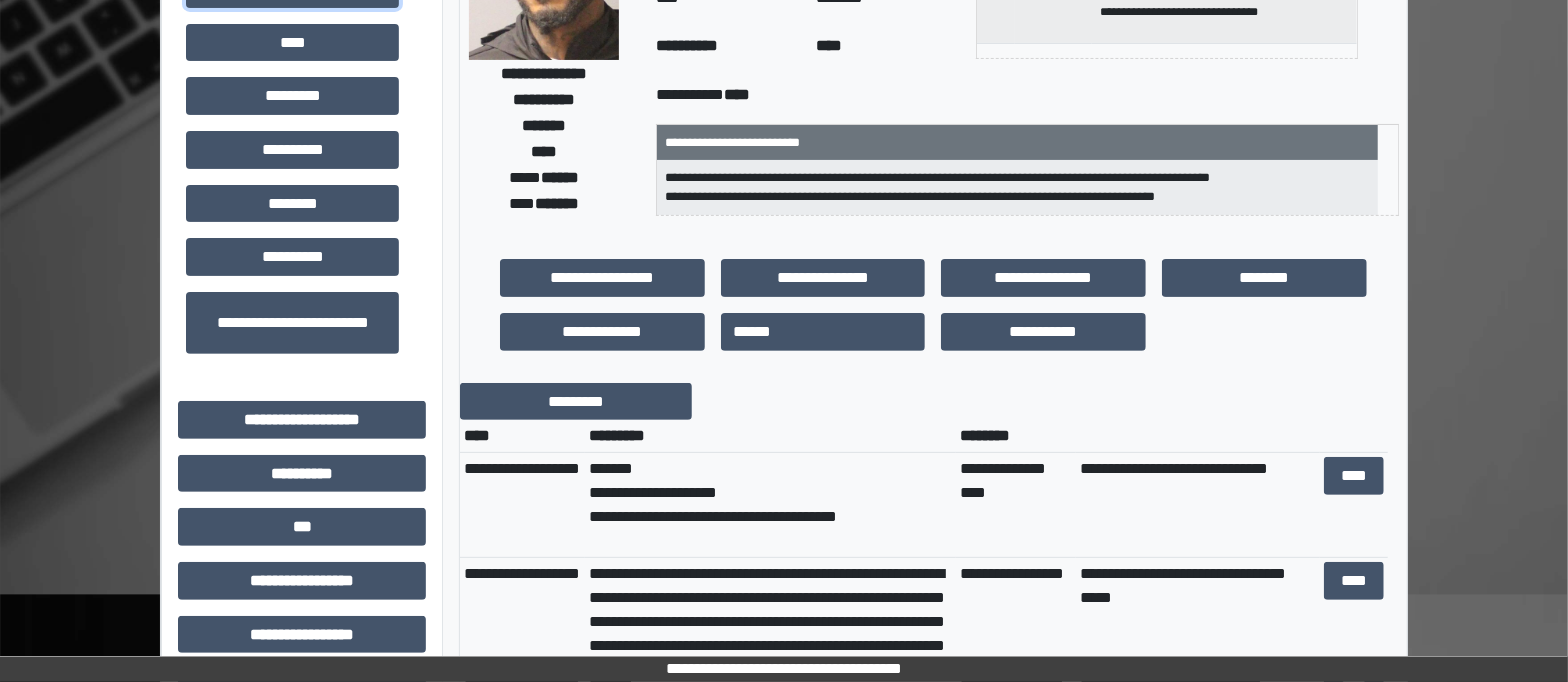 scroll, scrollTop: 249, scrollLeft: 0, axis: vertical 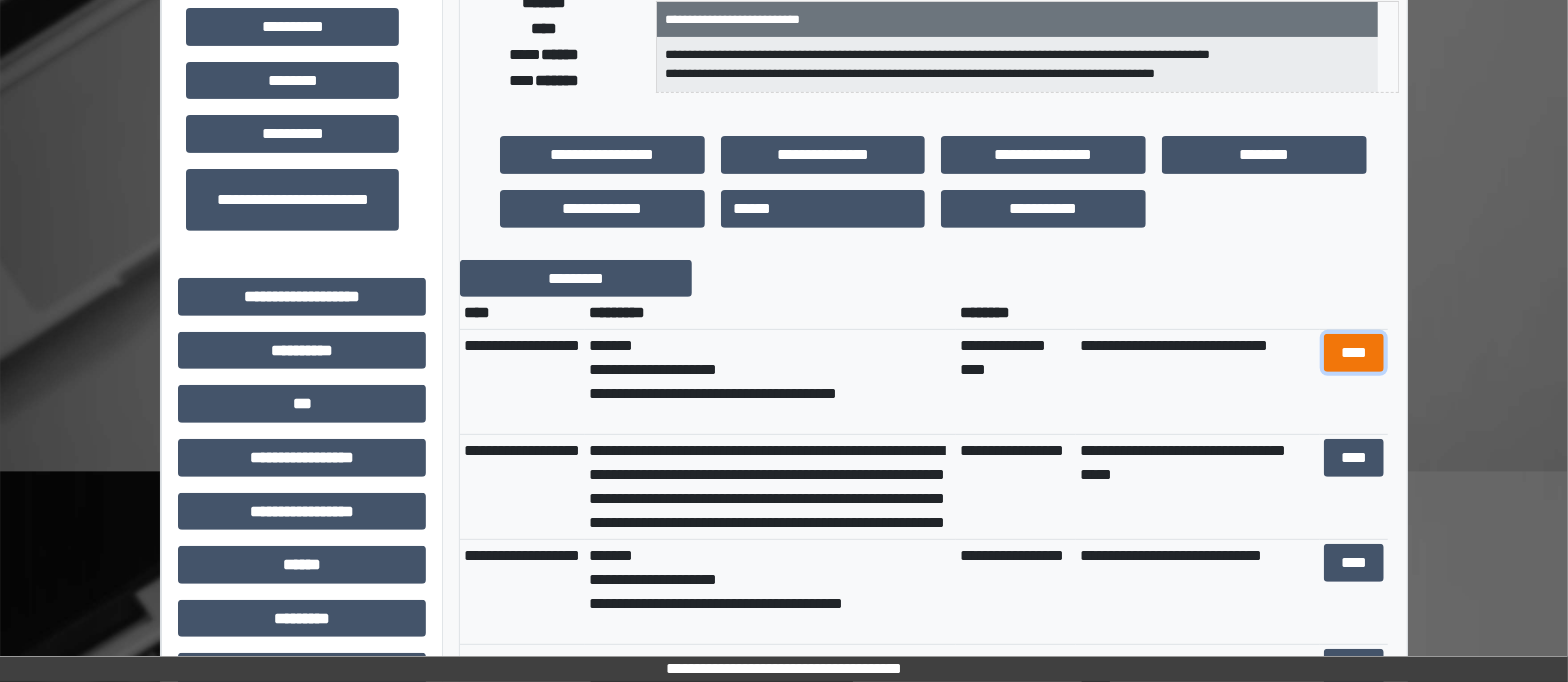 click on "****" at bounding box center [1353, 353] 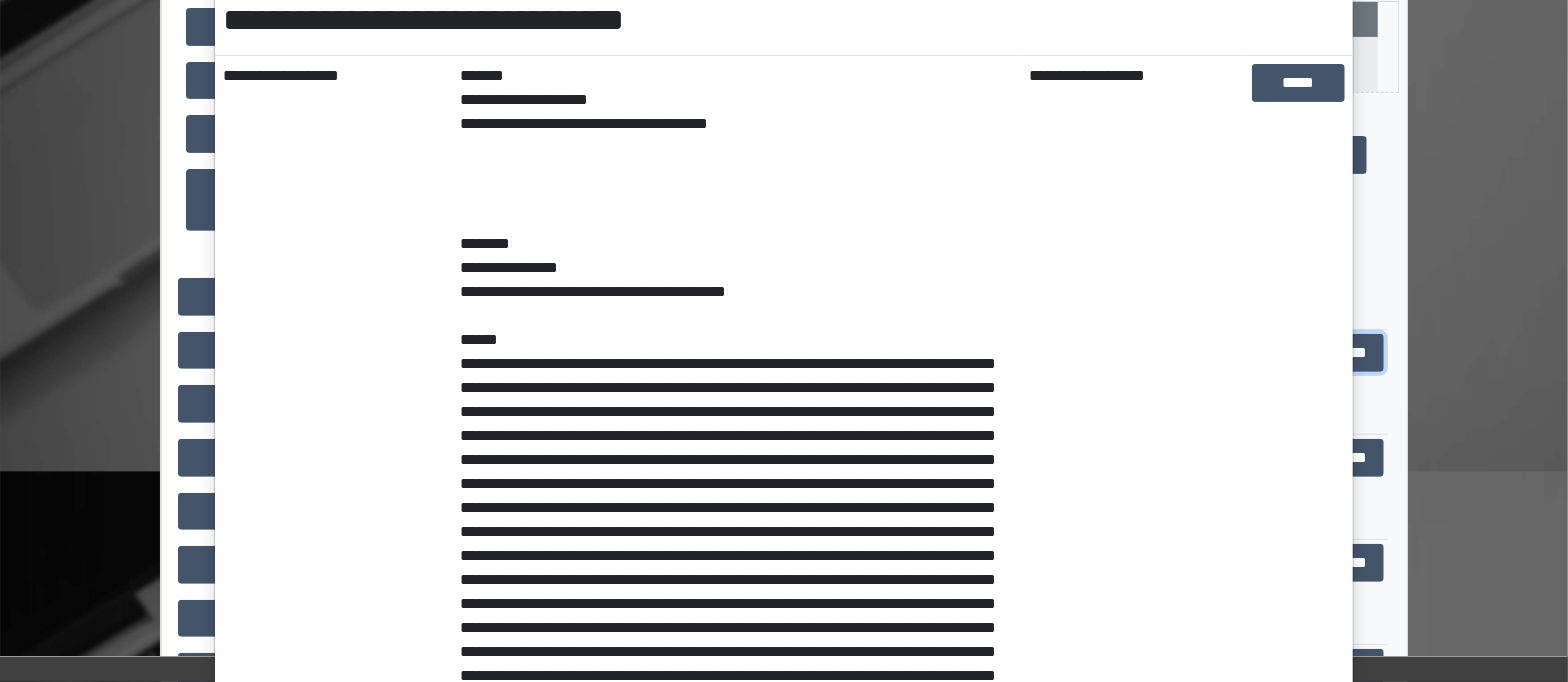 scroll, scrollTop: 0, scrollLeft: 0, axis: both 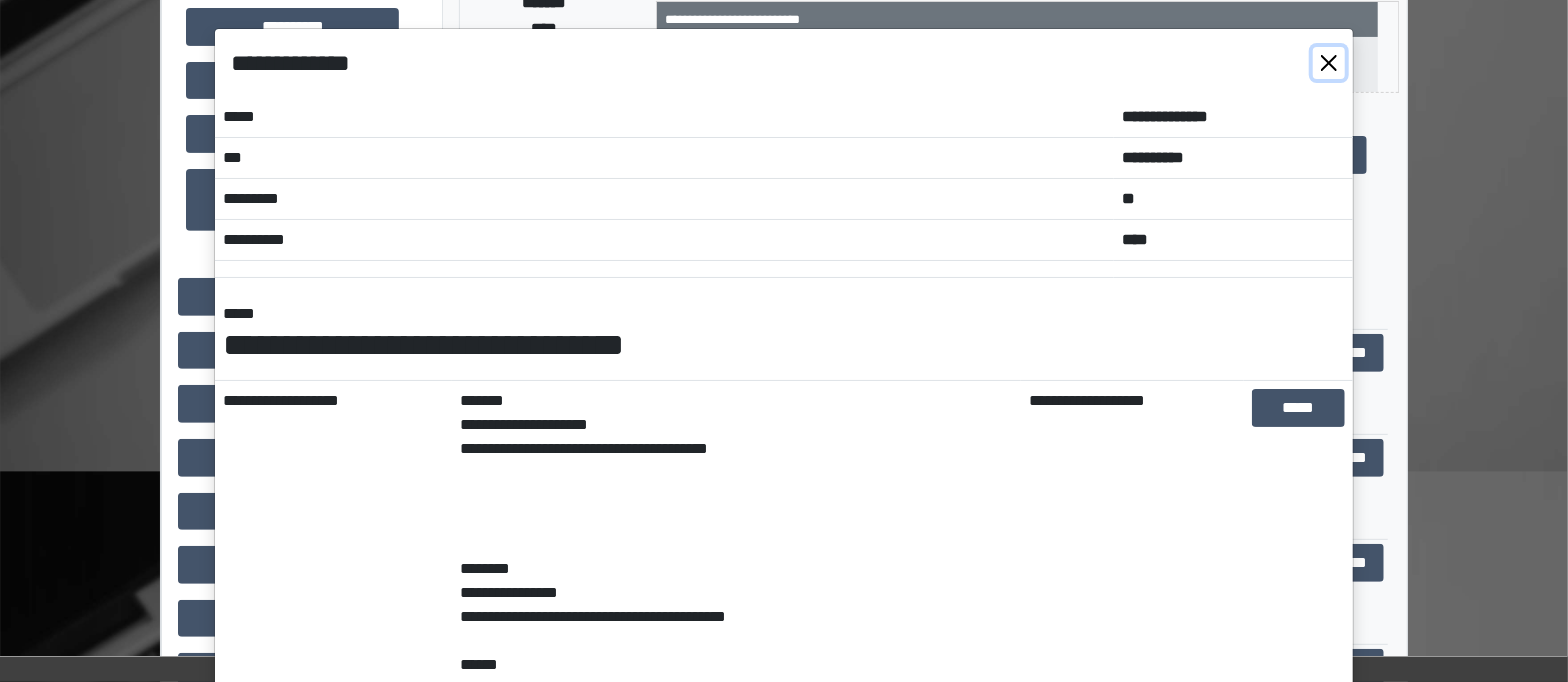 click at bounding box center [1329, 63] 